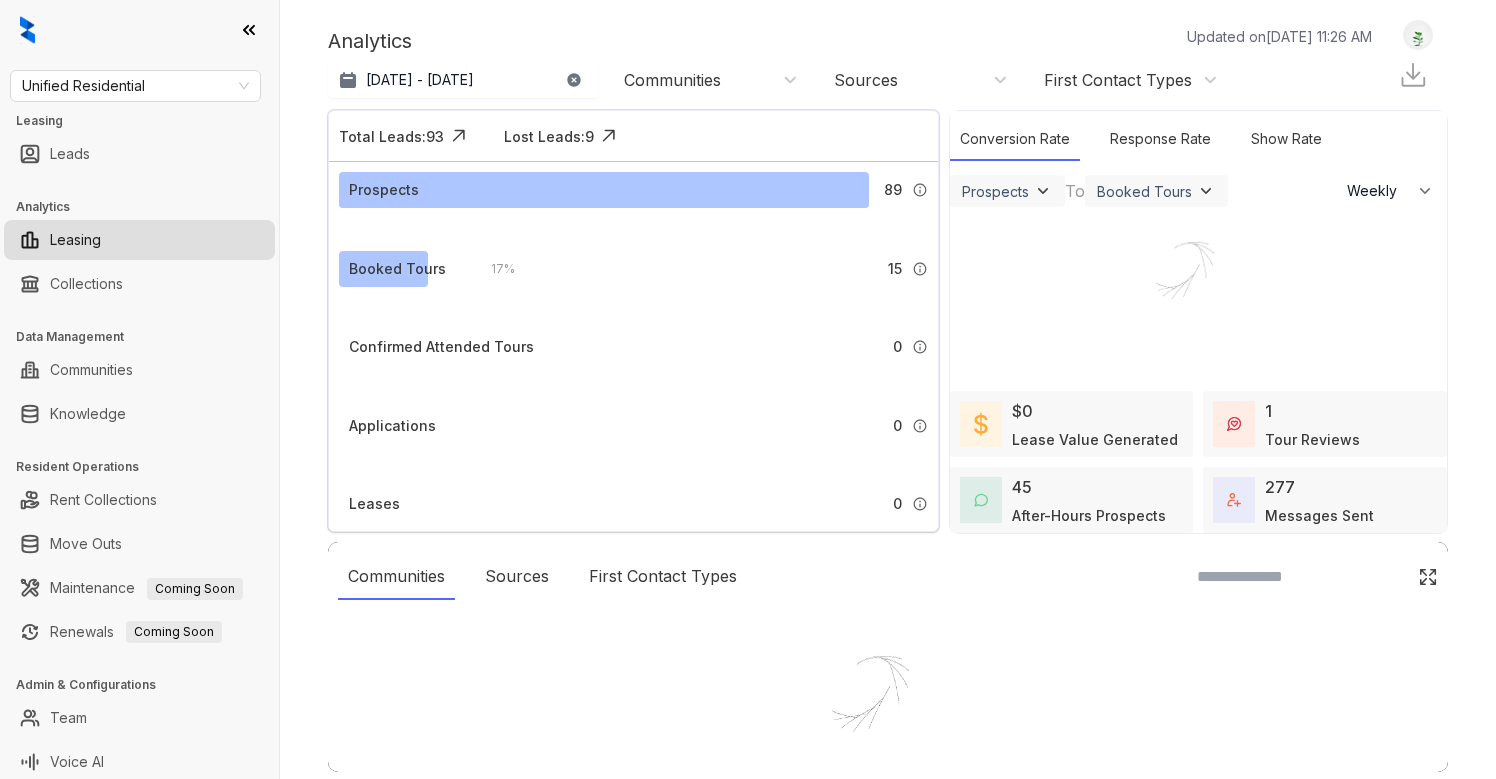 select on "******" 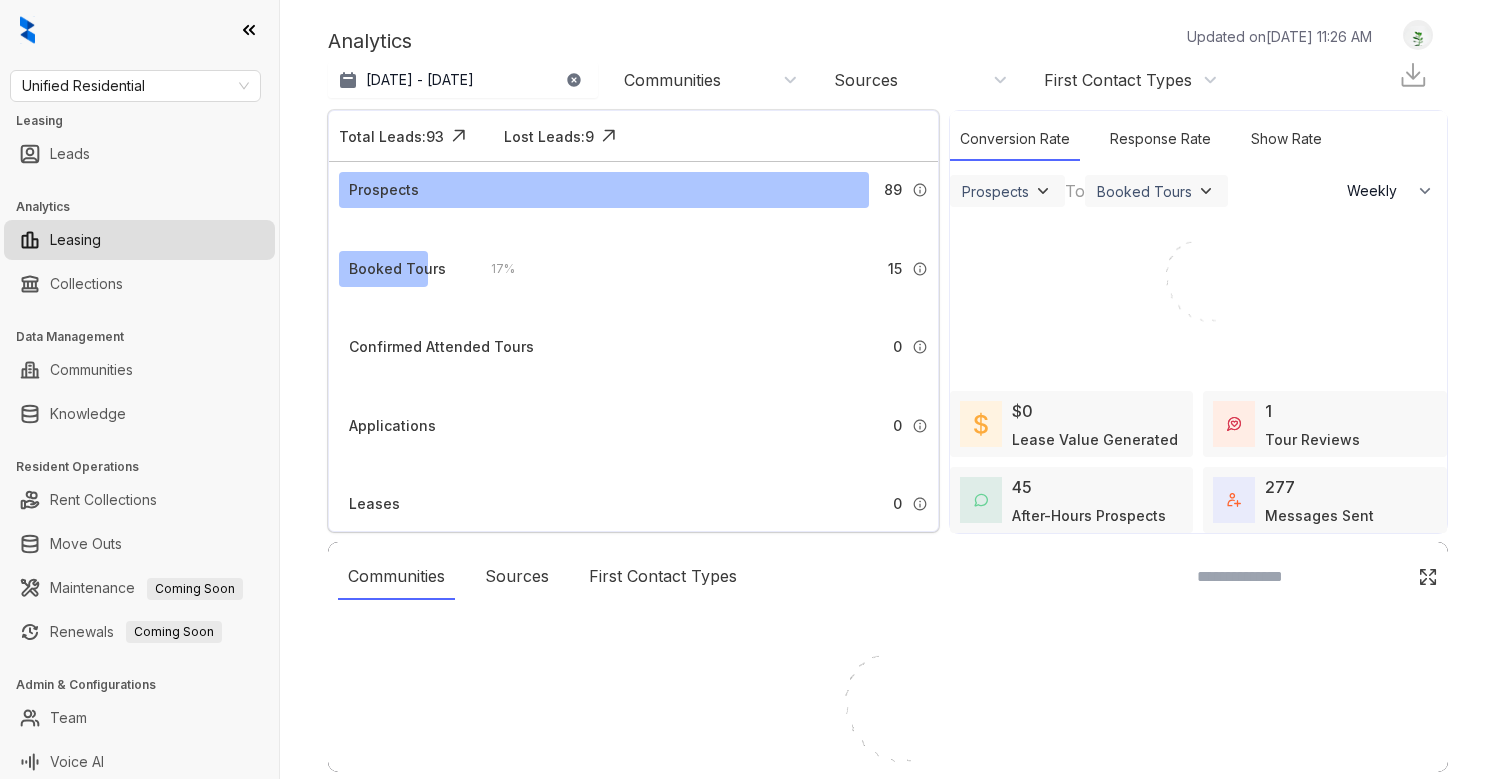 scroll, scrollTop: 0, scrollLeft: 0, axis: both 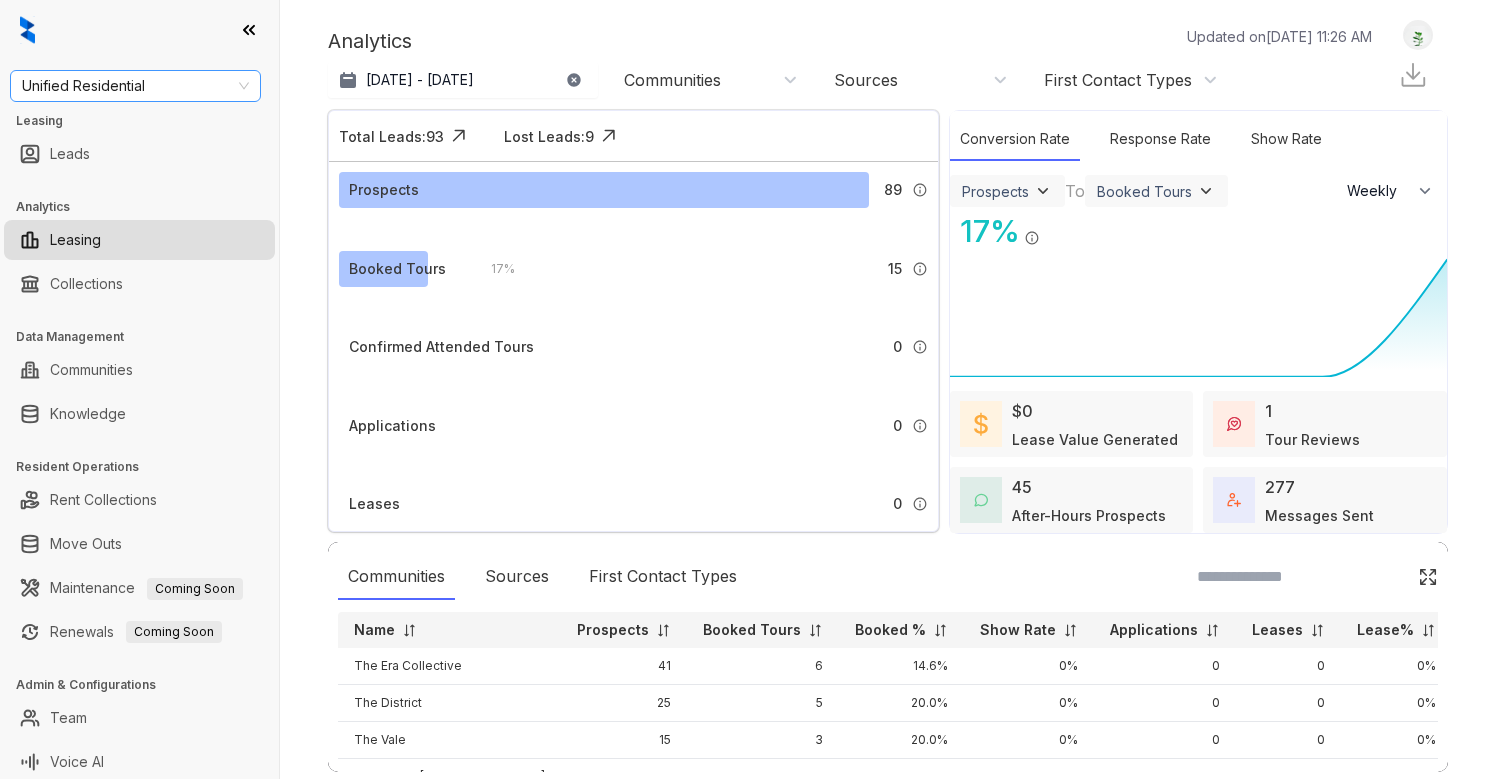 click on "Unified Residential" at bounding box center (135, 86) 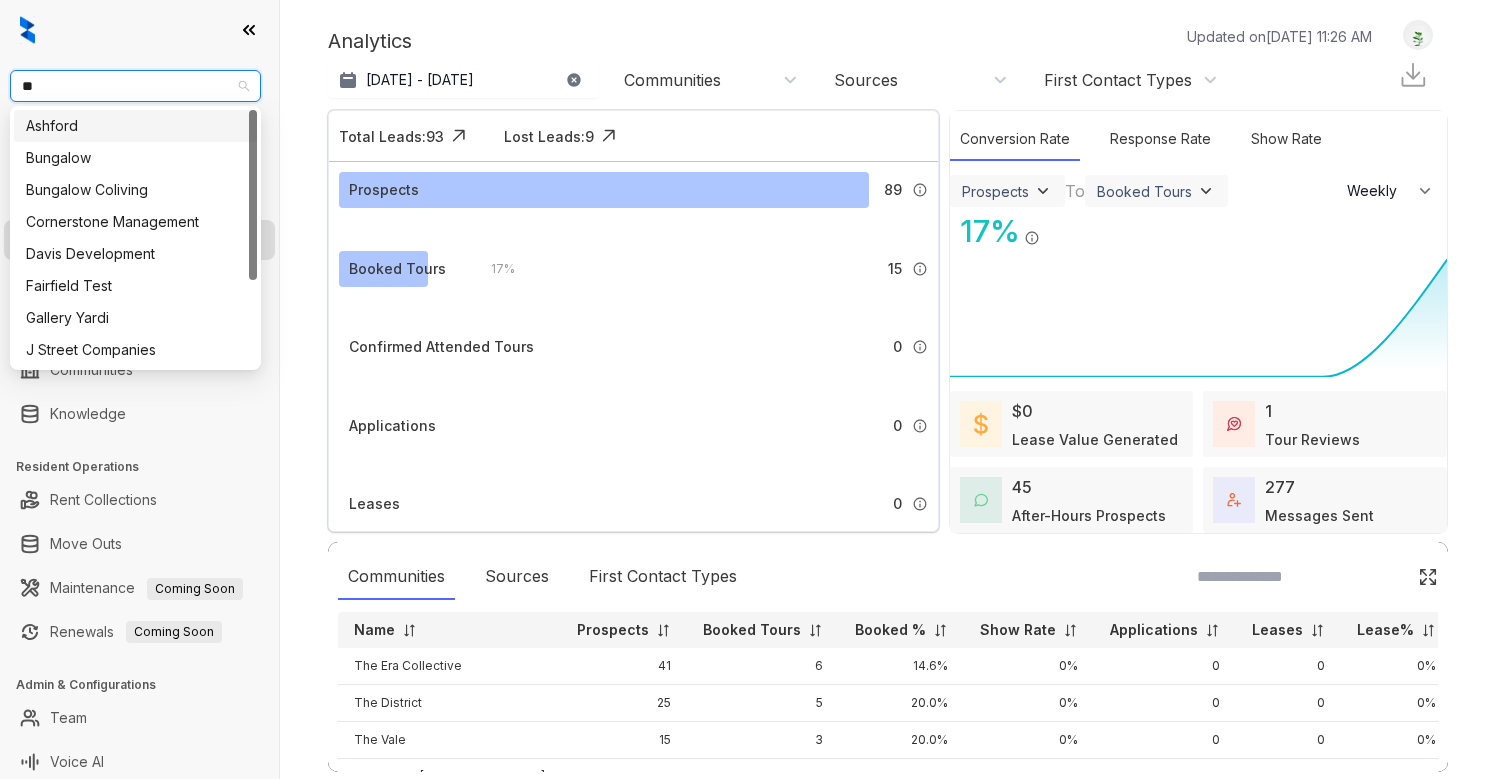 type on "***" 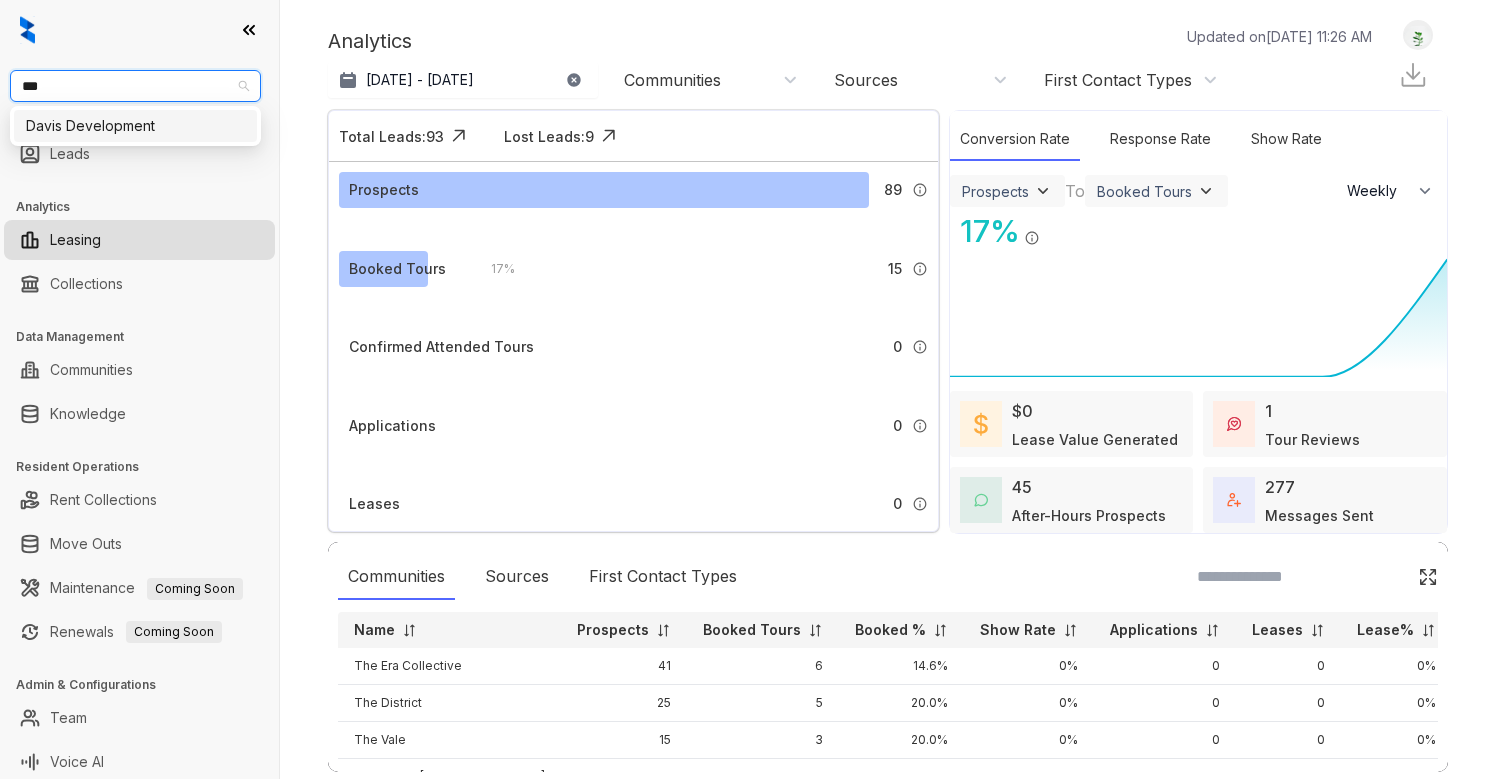 click on "Davis Development" at bounding box center (135, 126) 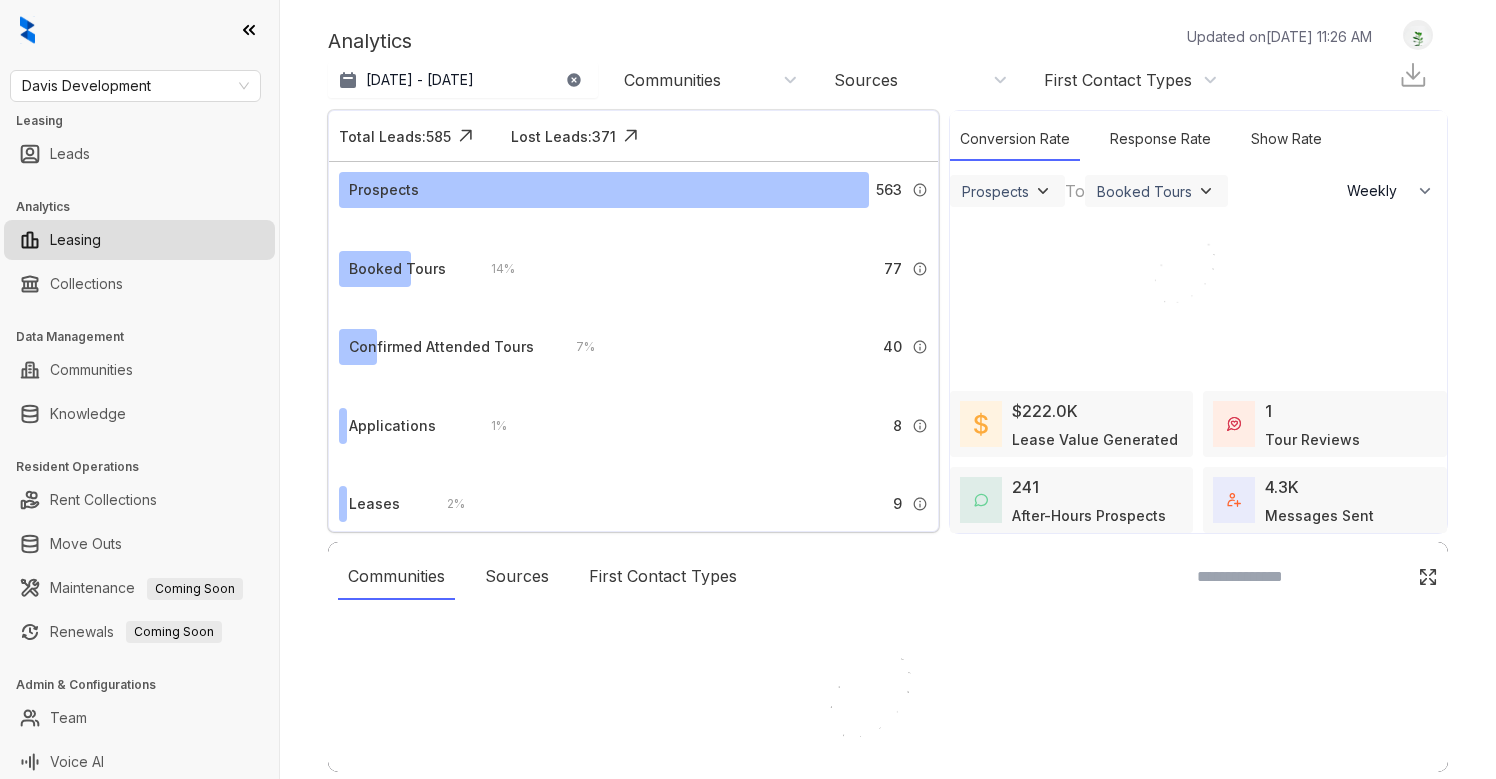 select on "******" 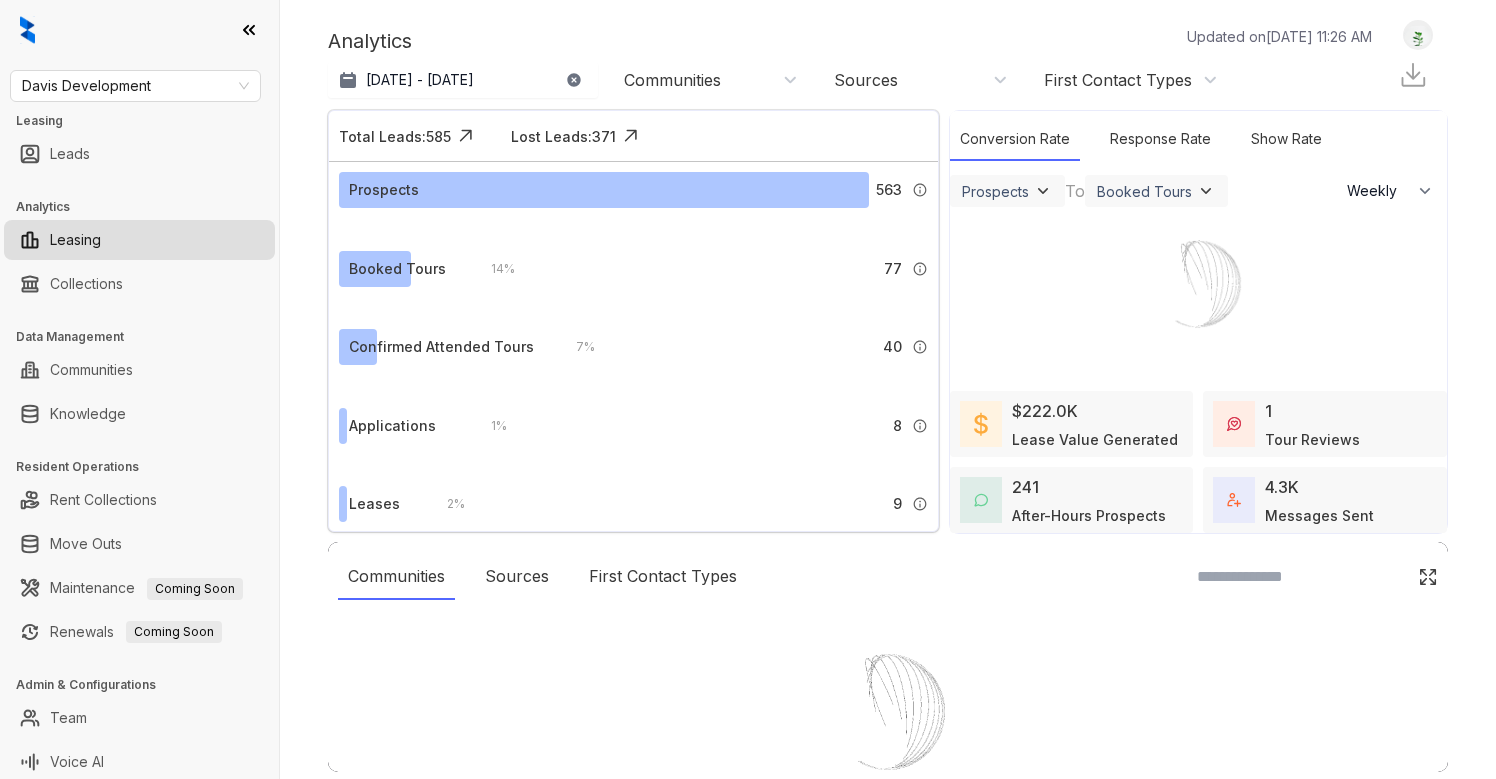 scroll, scrollTop: 0, scrollLeft: 0, axis: both 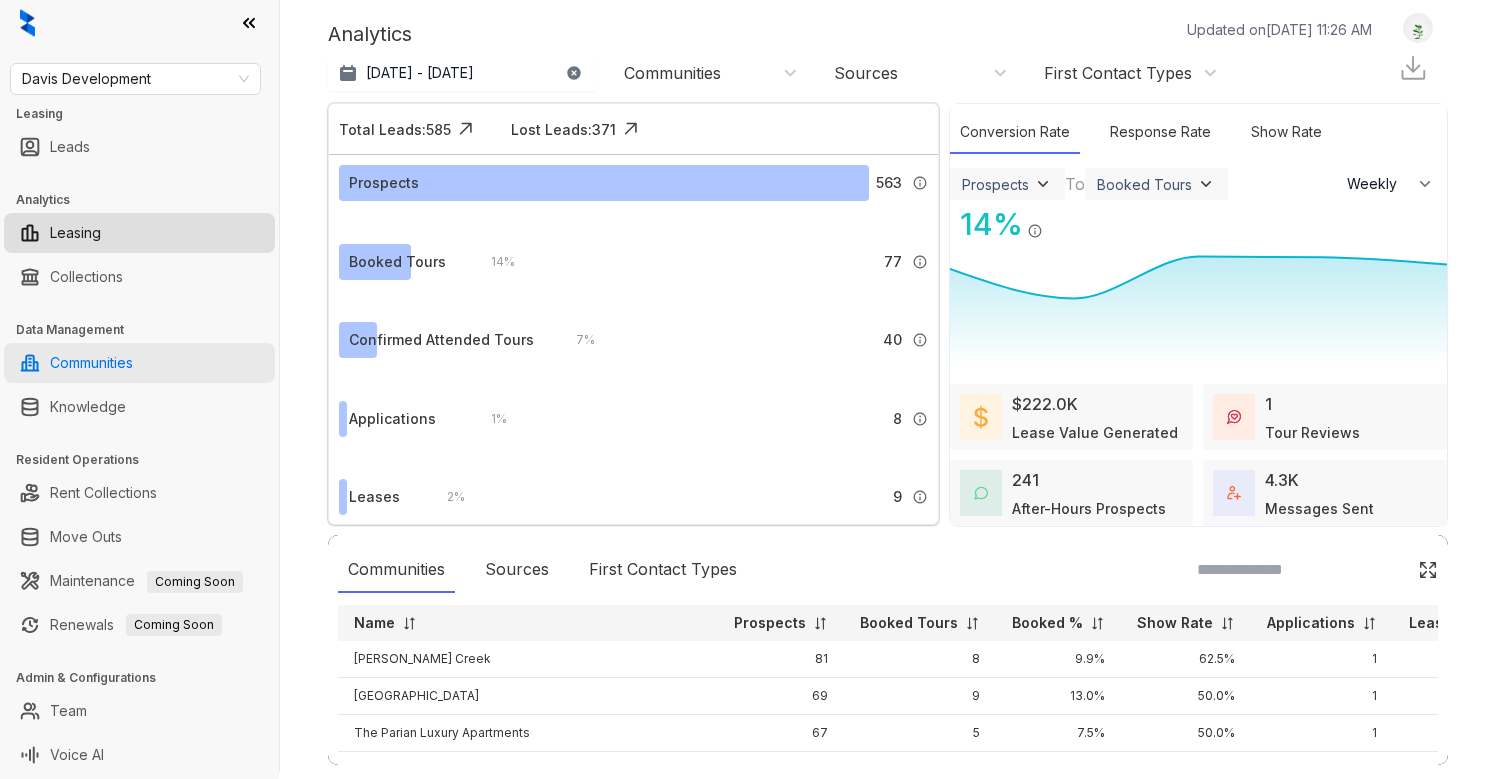 click on "Communities" at bounding box center [91, 363] 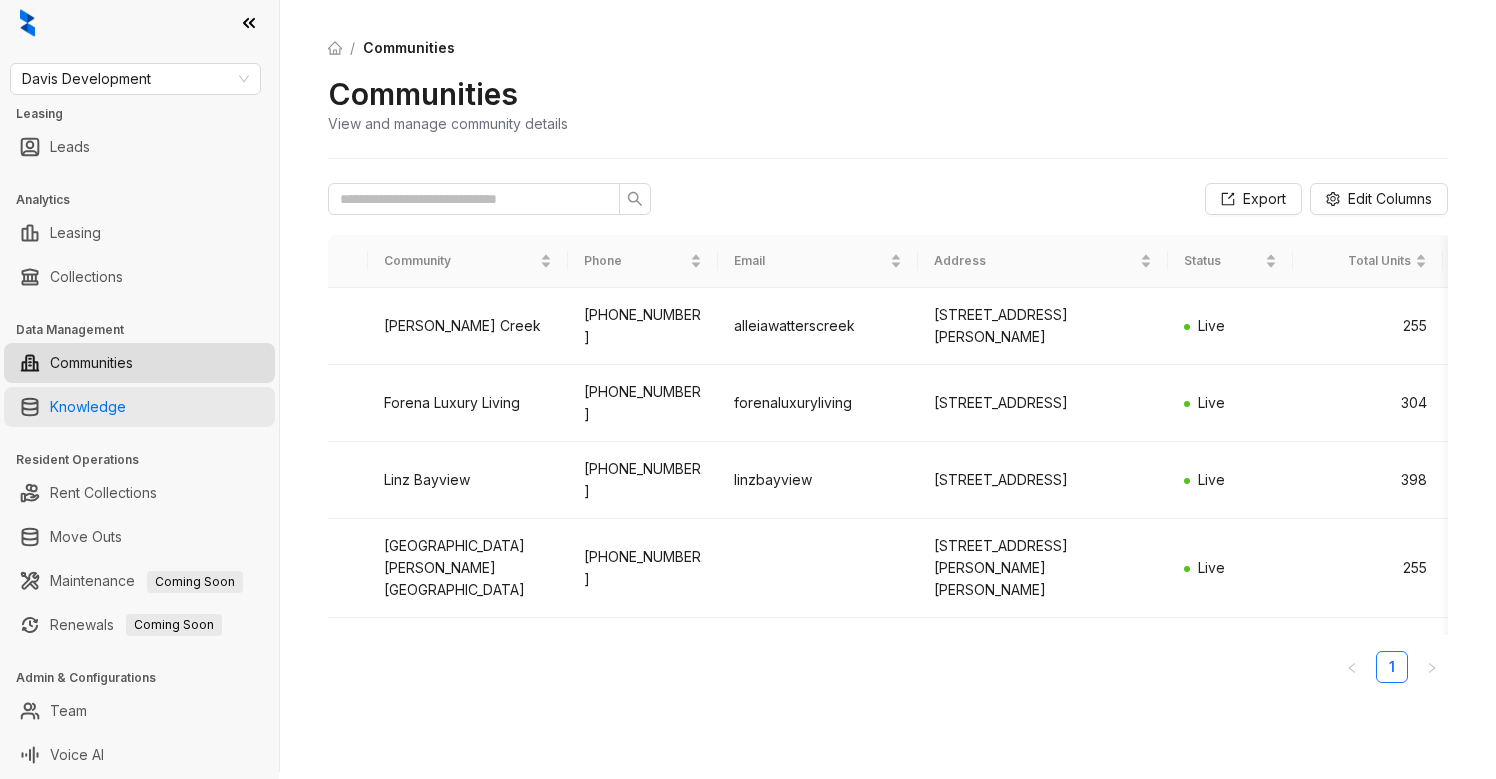 click on "Knowledge" at bounding box center (88, 407) 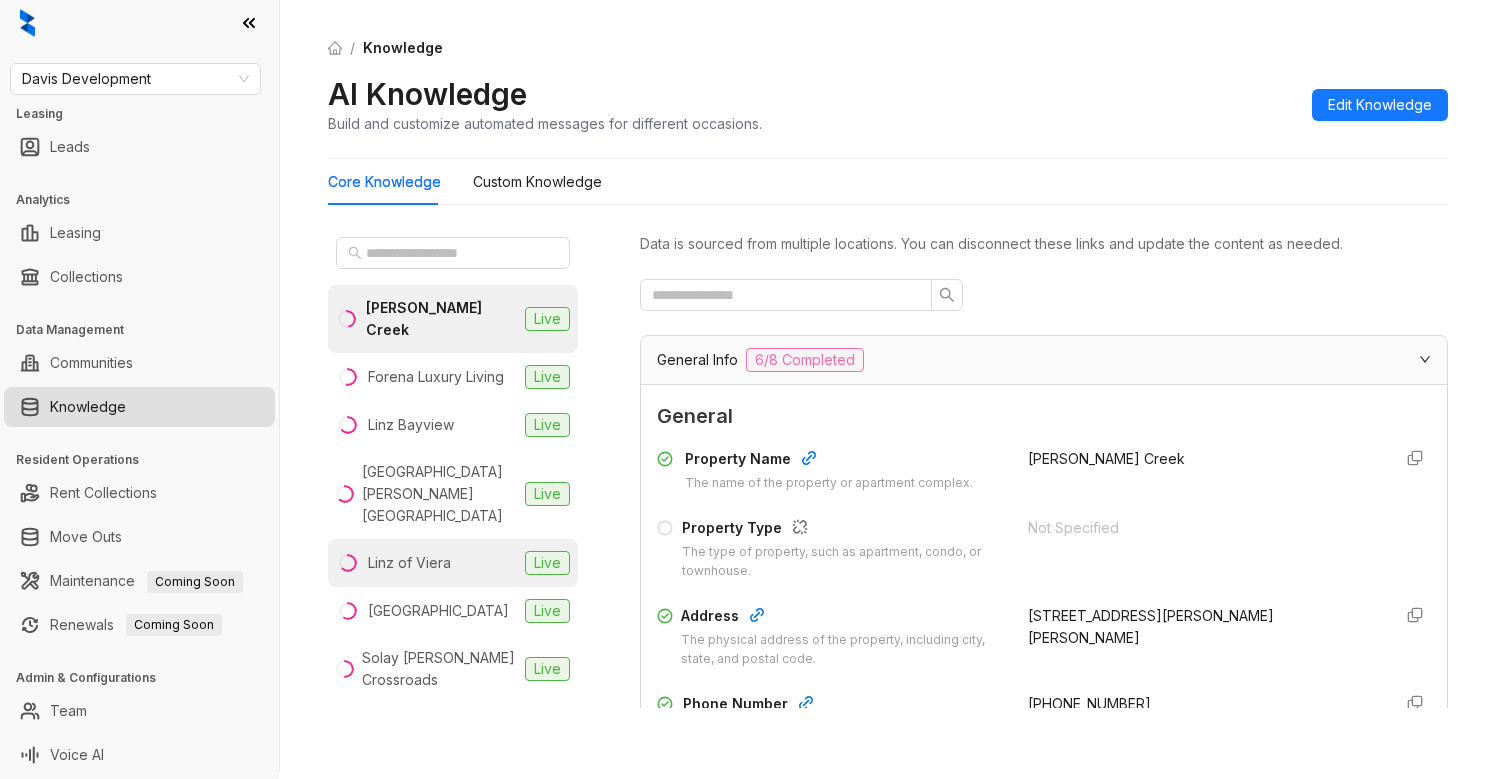 click on "Linz of Viera" at bounding box center [409, 563] 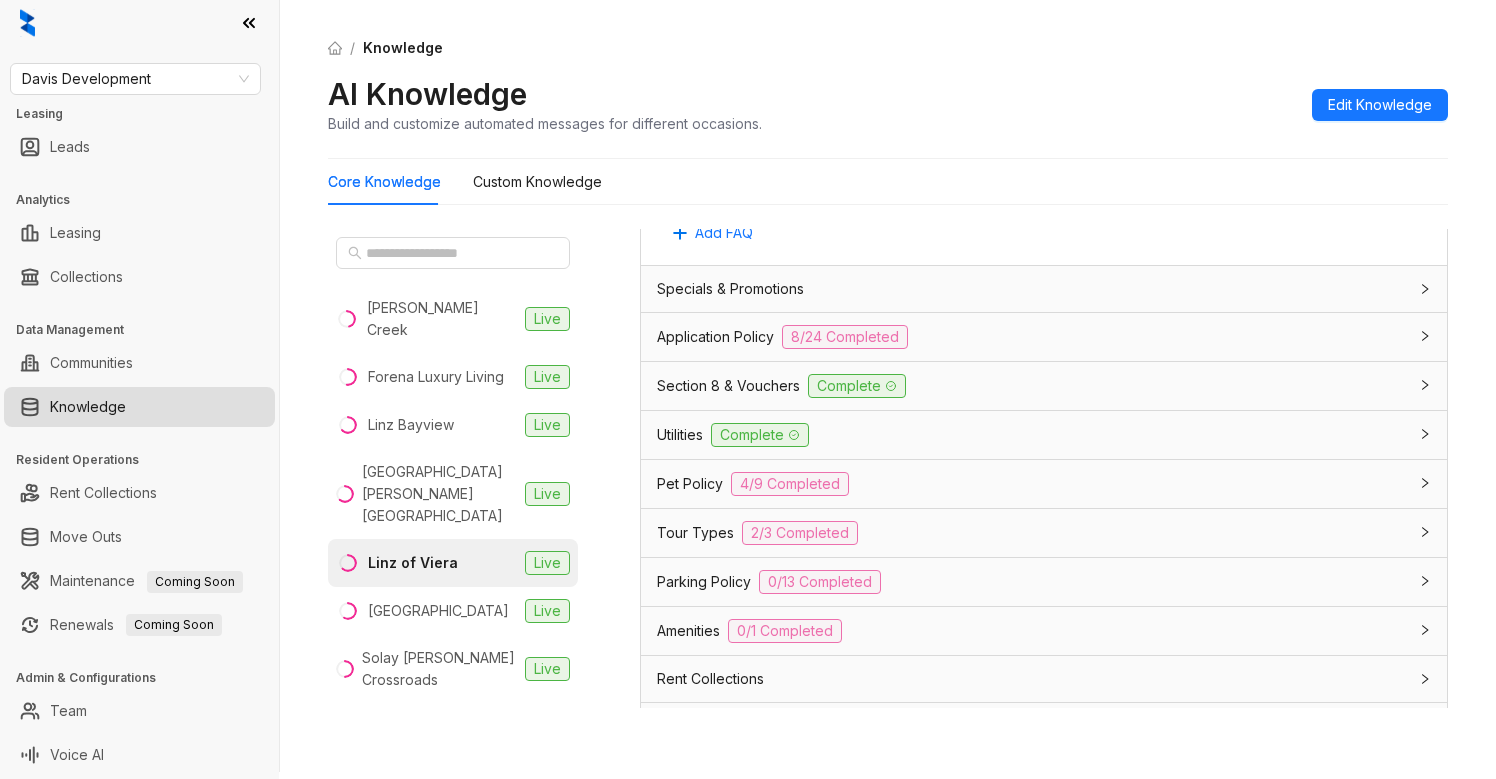 scroll, scrollTop: 1653, scrollLeft: 0, axis: vertical 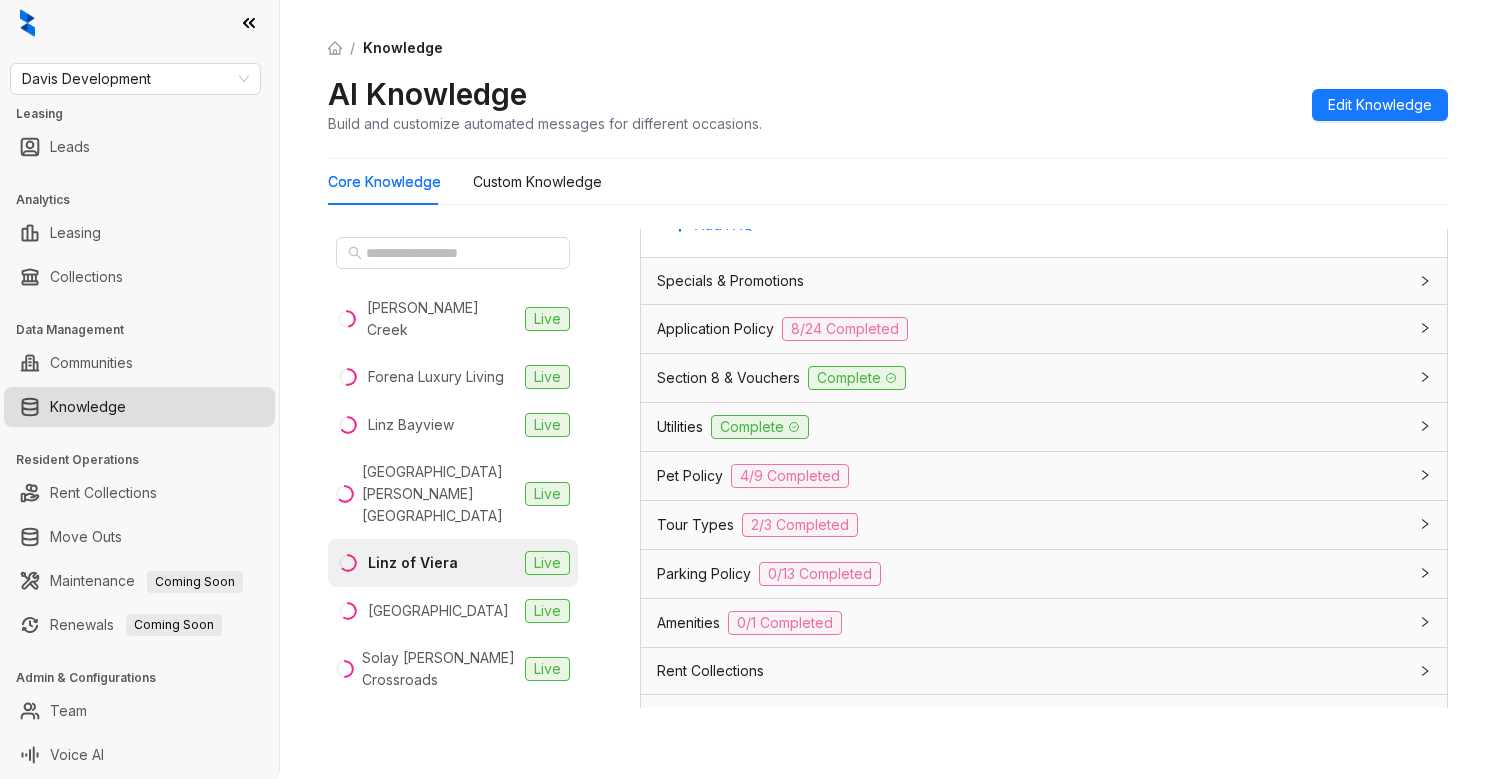 click 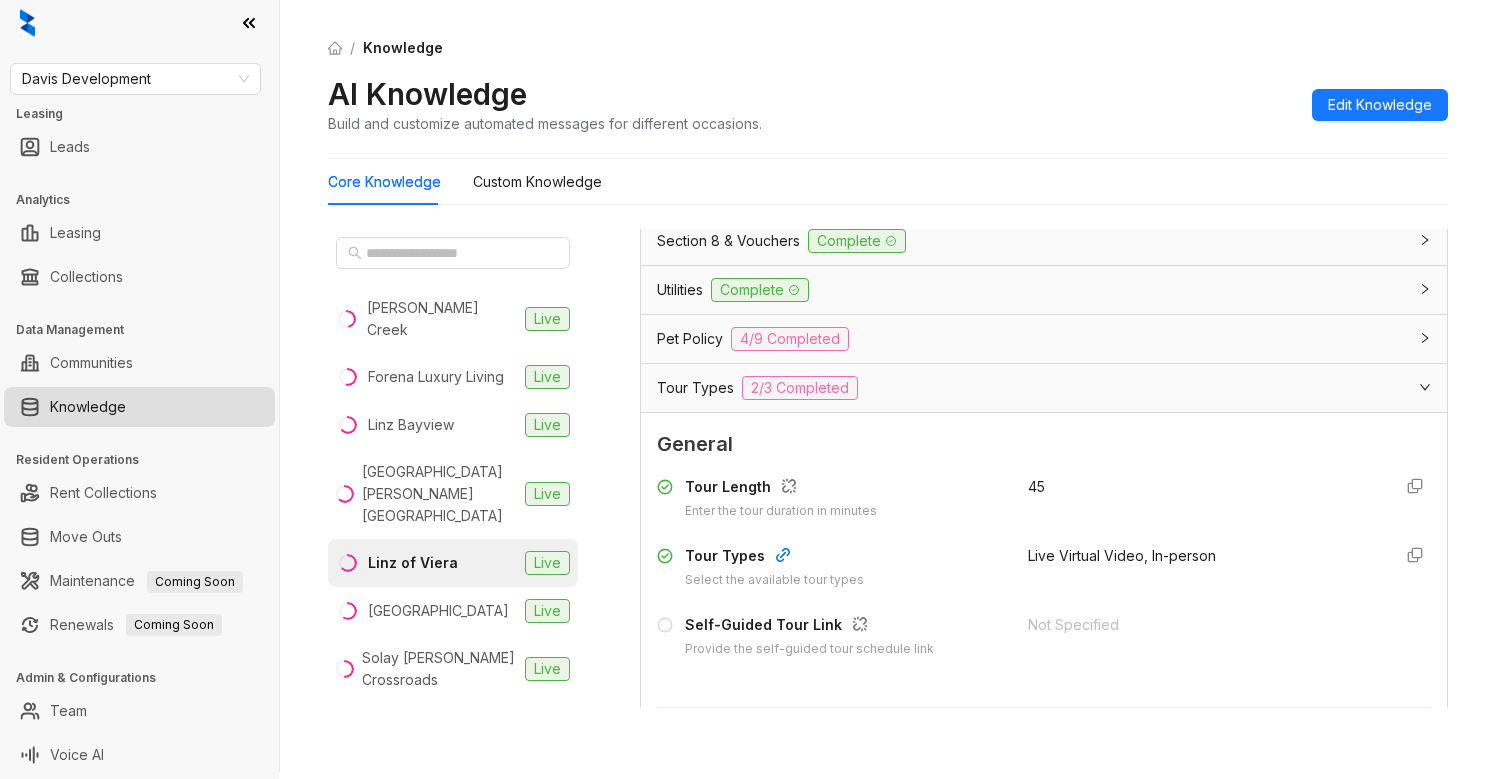 scroll, scrollTop: 1803, scrollLeft: 0, axis: vertical 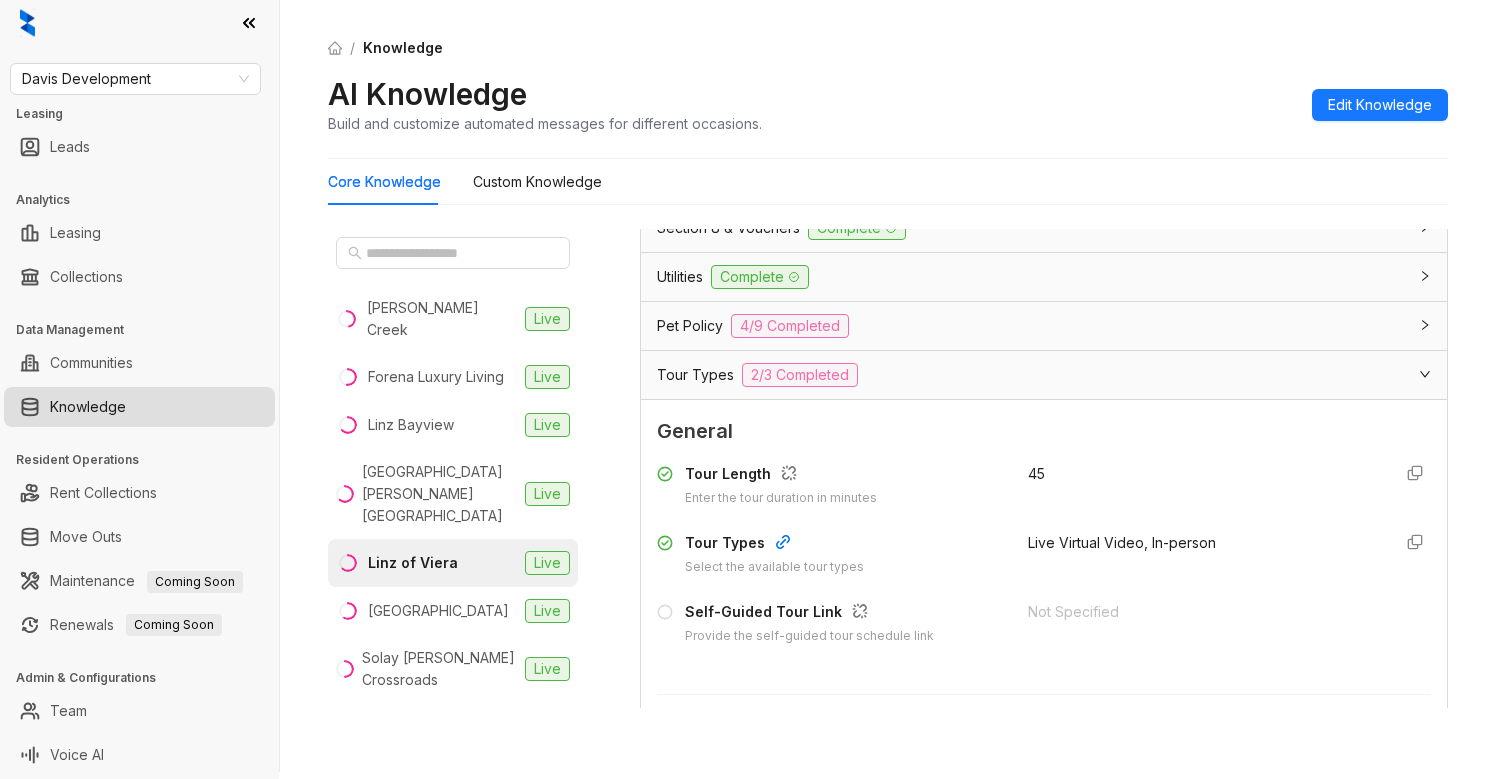 click on "Live Virtual Video, In-person" at bounding box center [1201, 554] 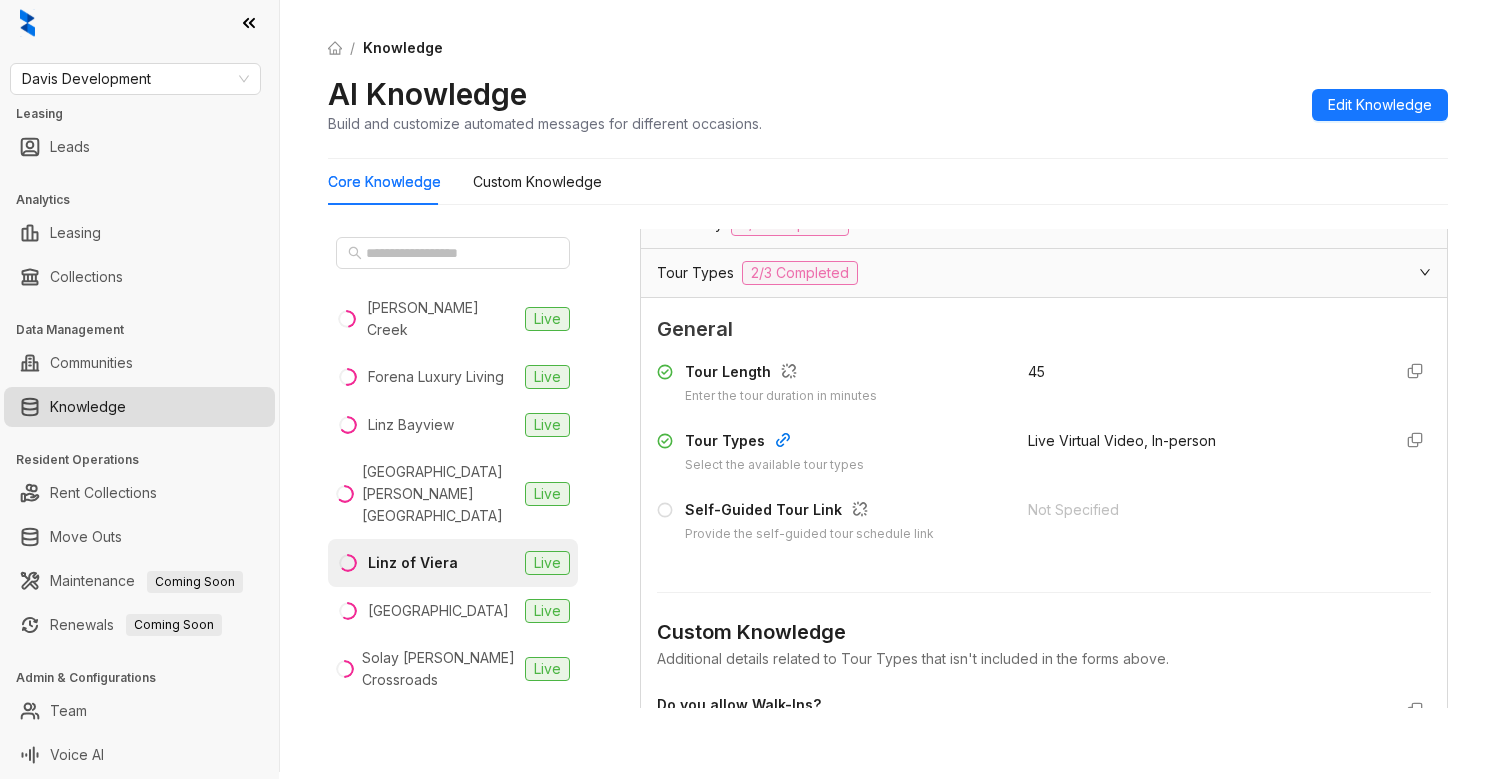 scroll, scrollTop: 1927, scrollLeft: 0, axis: vertical 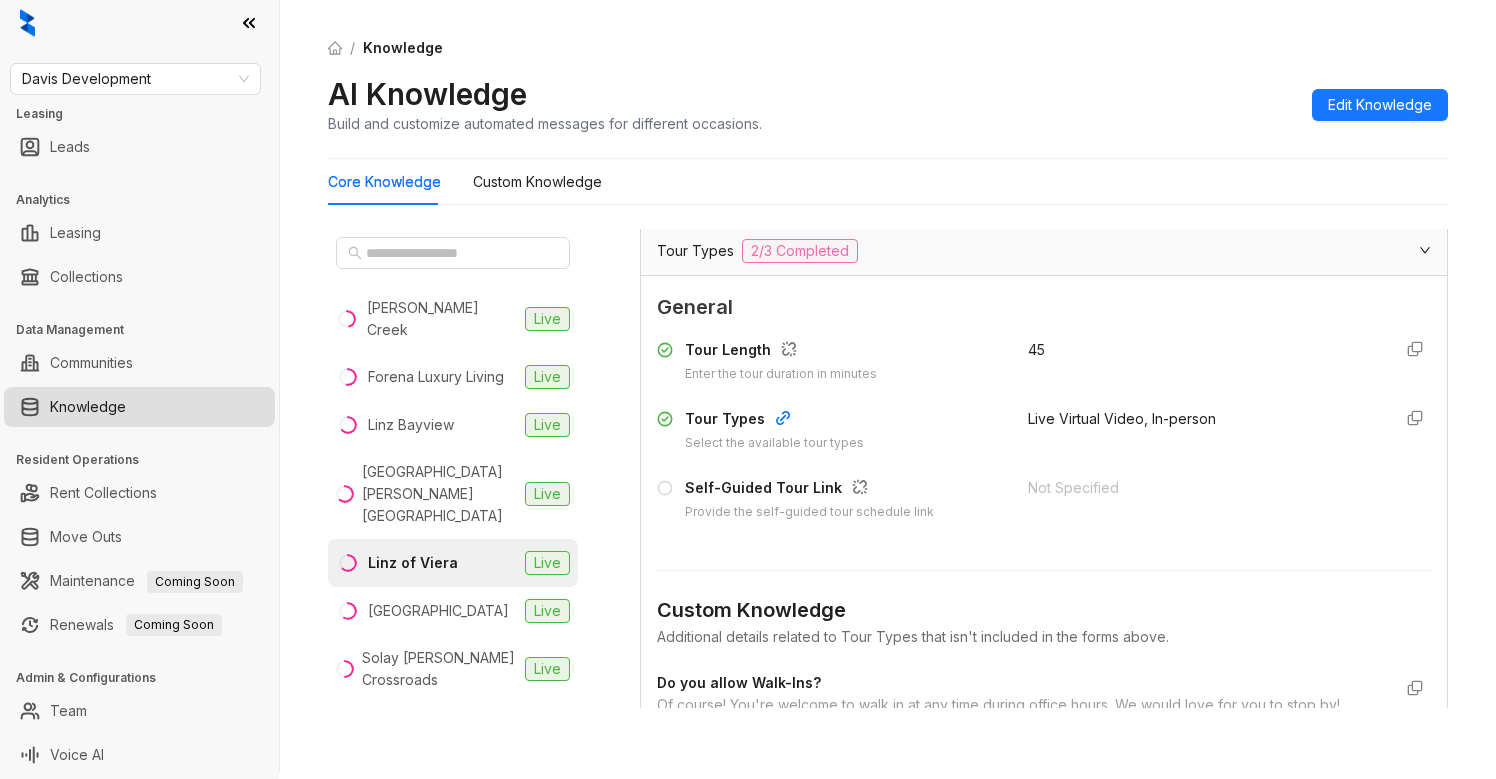 click on "Live Virtual Video, In-person" at bounding box center [1122, 418] 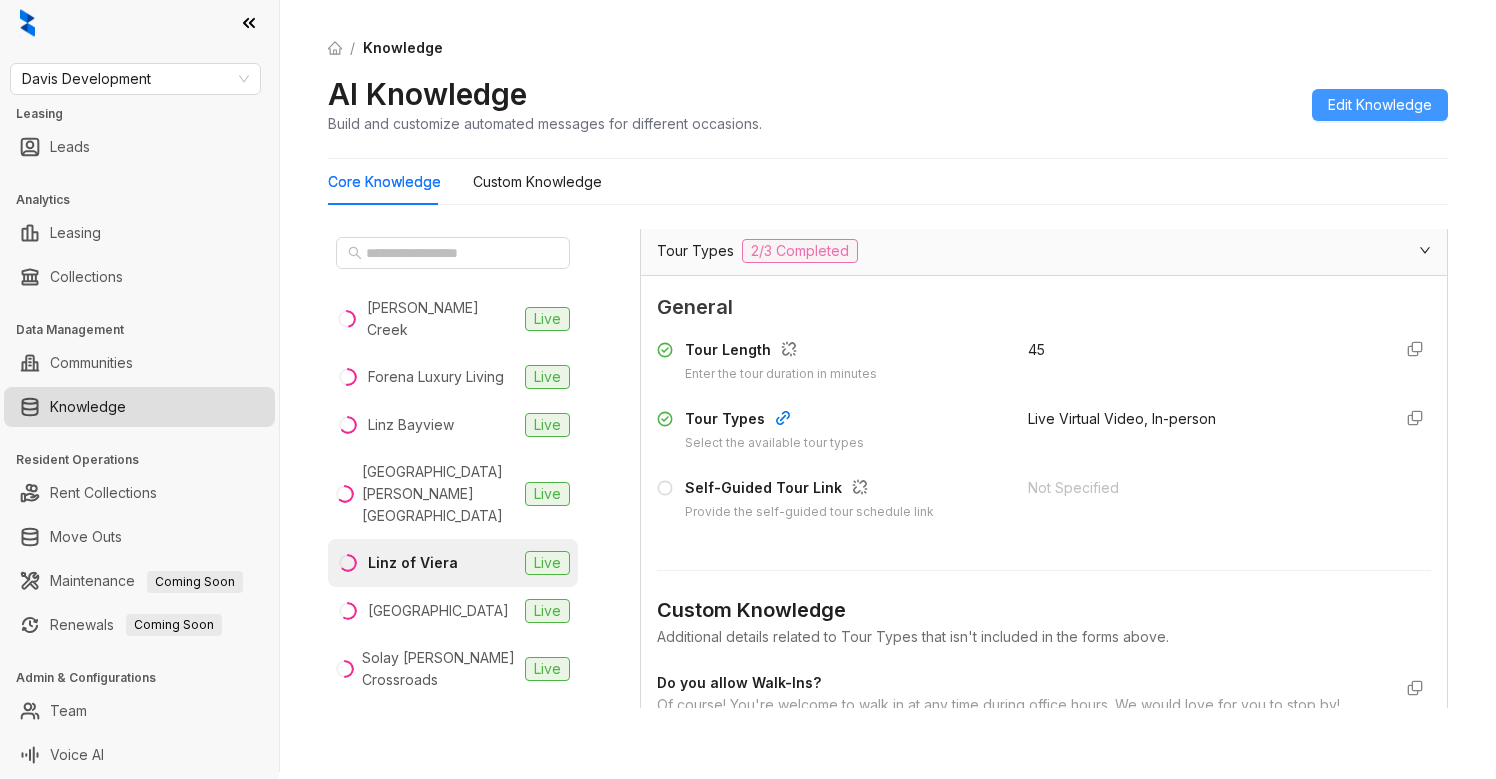 click on "Edit Knowledge" at bounding box center (1380, 105) 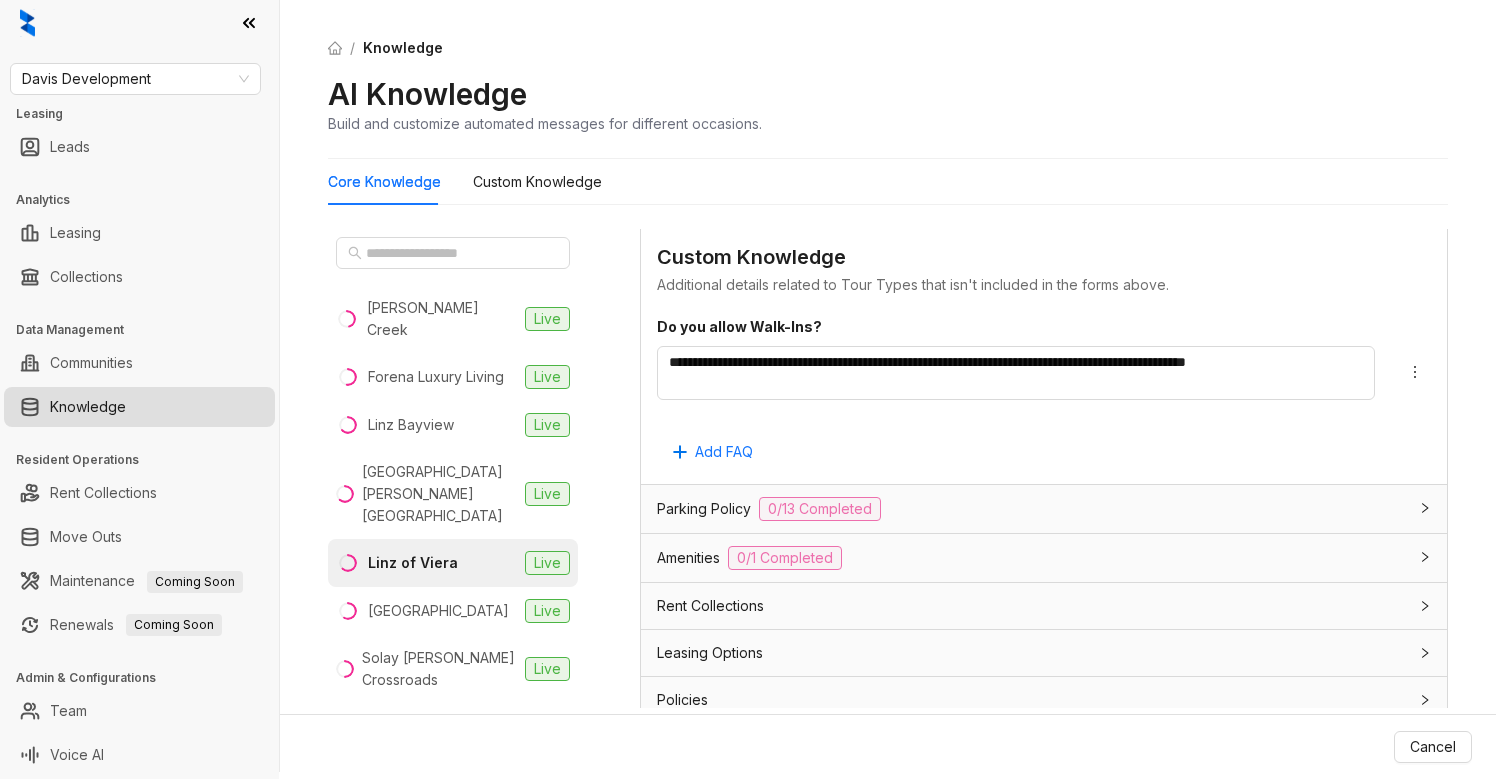 scroll, scrollTop: 2649, scrollLeft: 0, axis: vertical 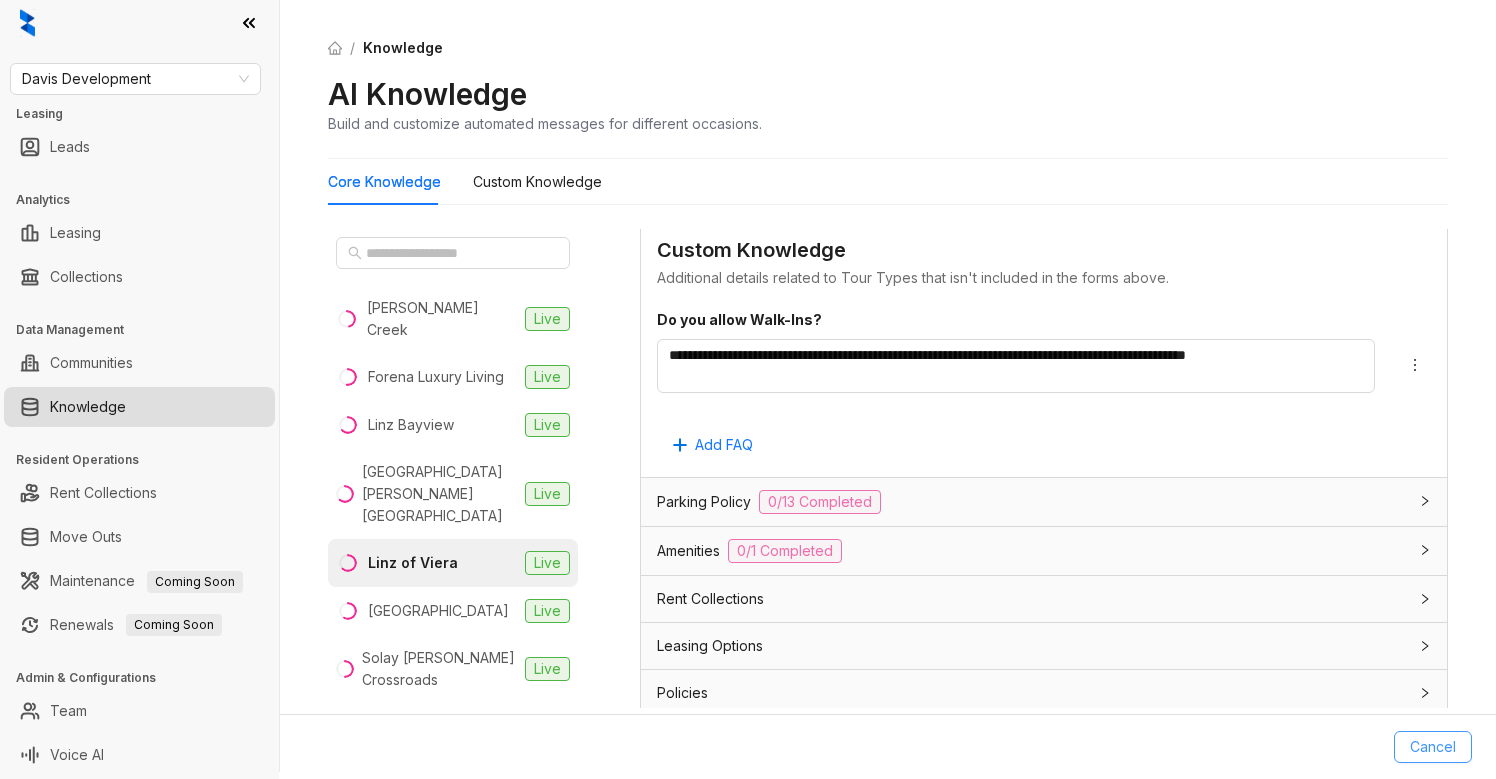click on "Cancel" at bounding box center (1433, 747) 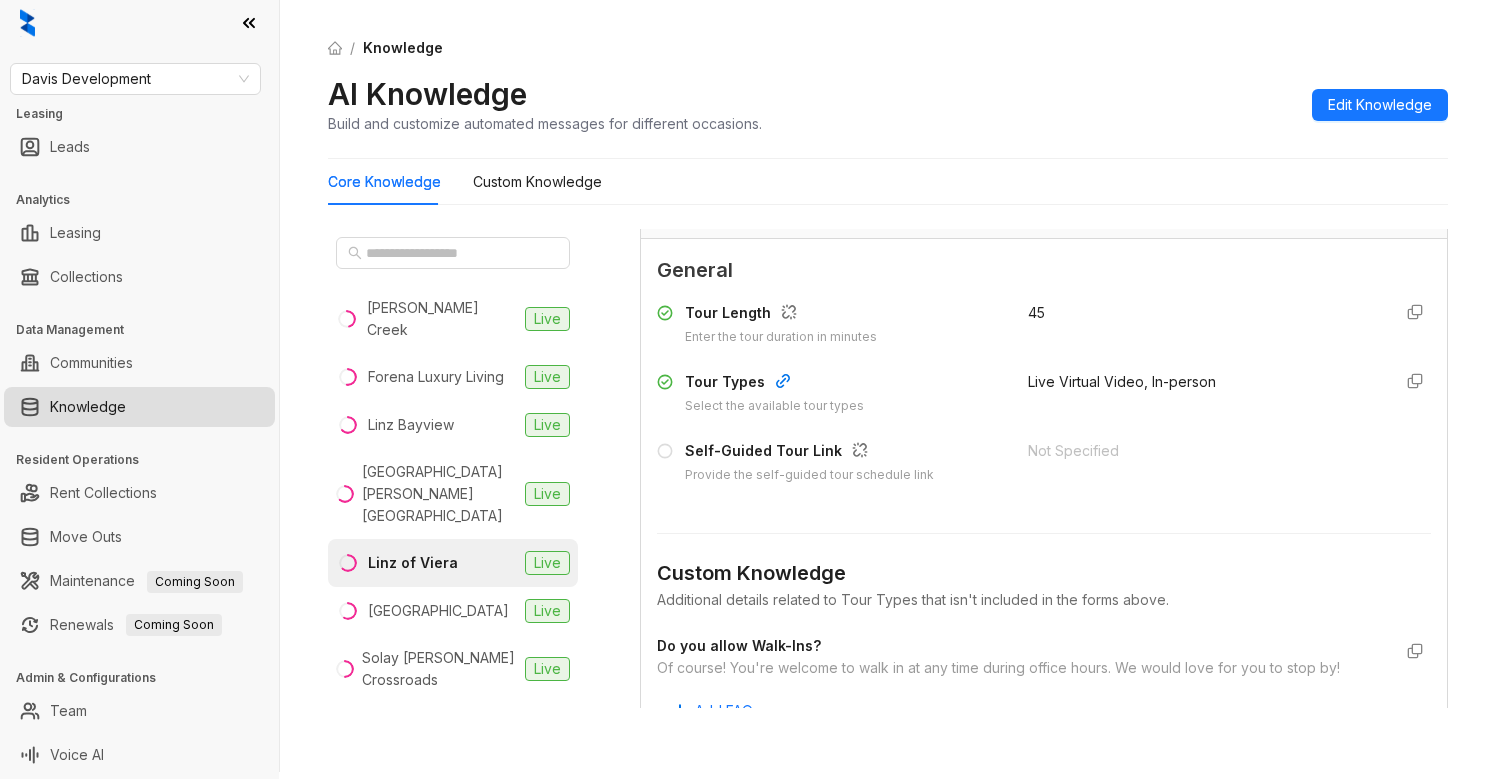scroll, scrollTop: 1963, scrollLeft: 0, axis: vertical 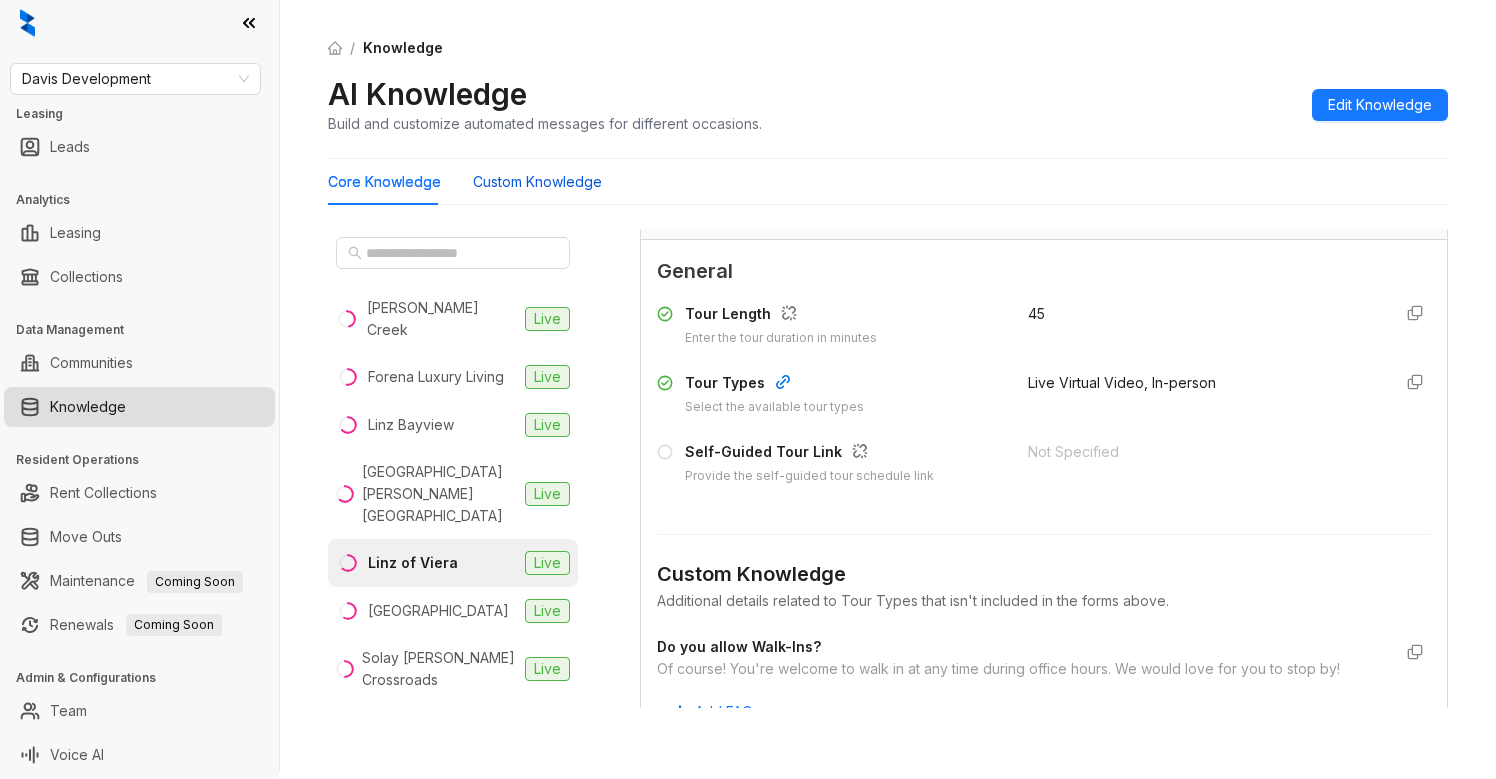 click on "Custom Knowledge" at bounding box center (537, 182) 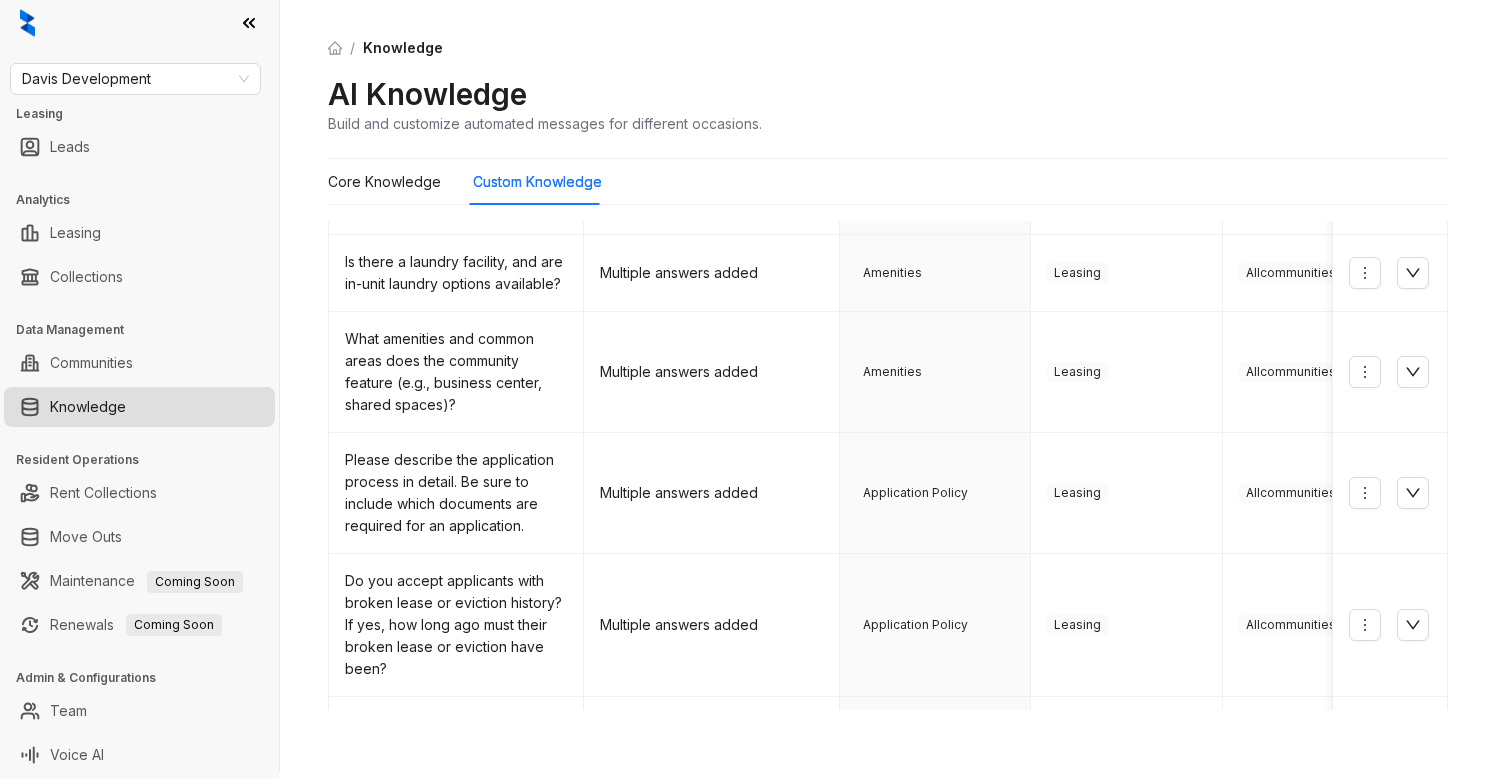 scroll, scrollTop: 523, scrollLeft: 0, axis: vertical 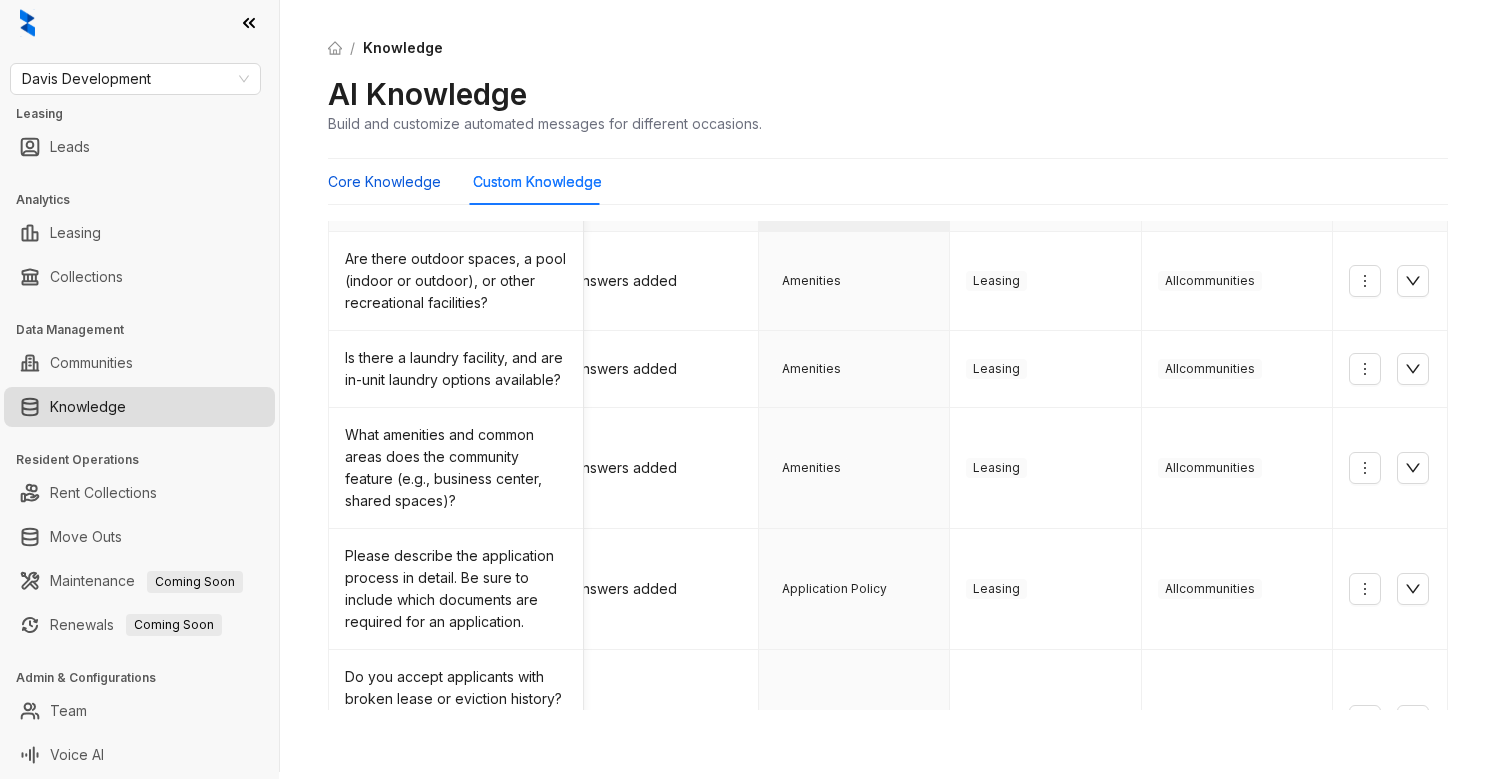 click on "Core Knowledge" at bounding box center (384, 182) 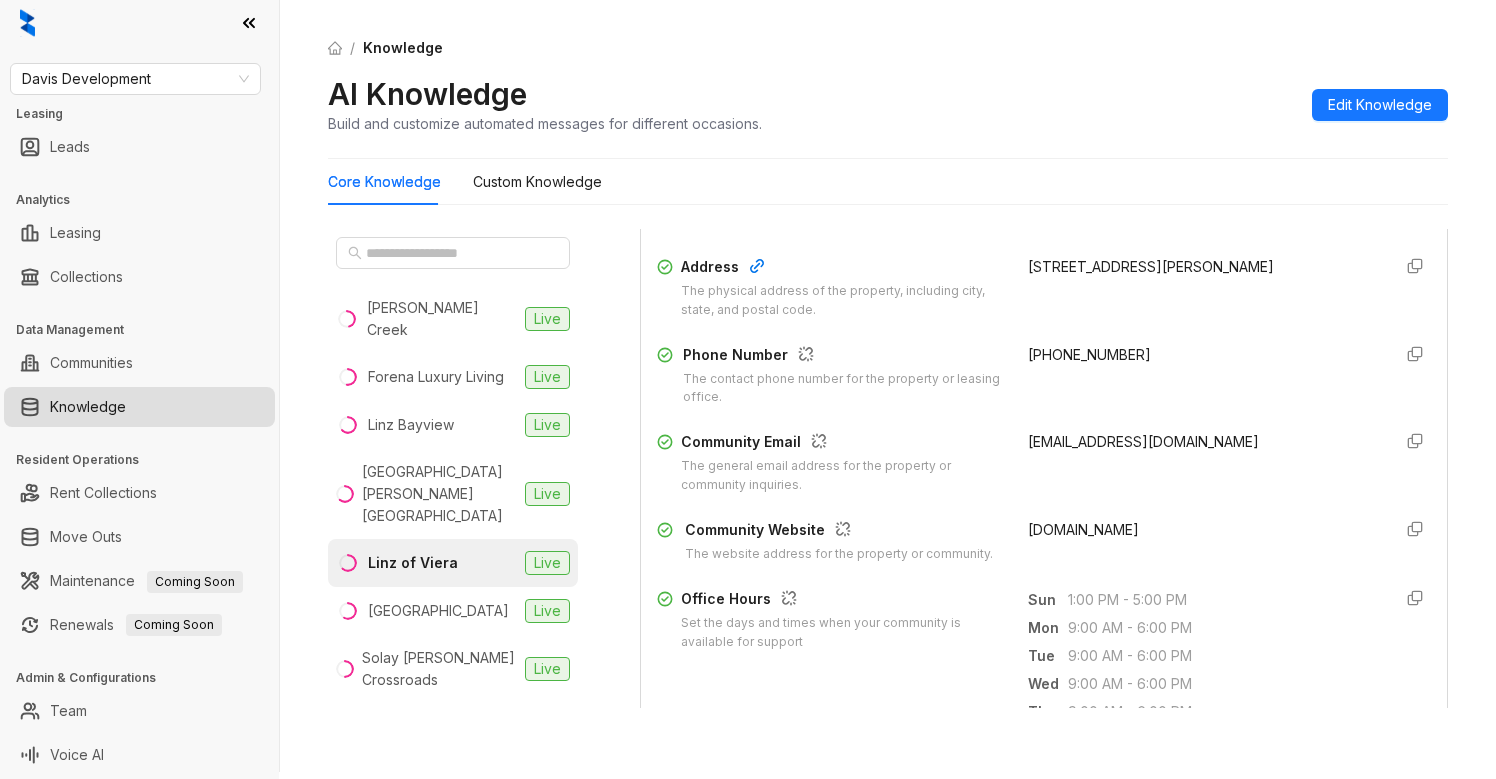 scroll, scrollTop: 376, scrollLeft: 0, axis: vertical 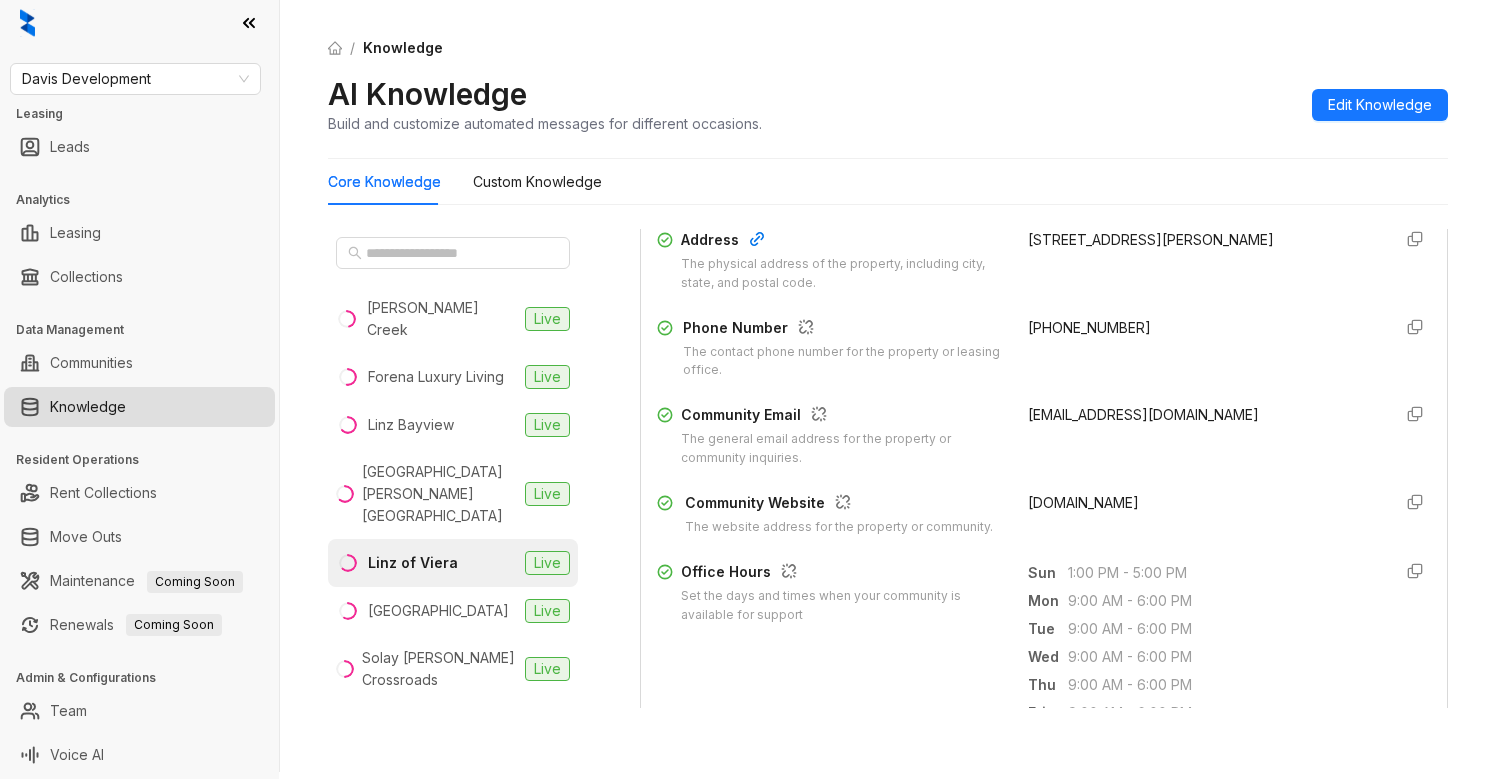 click on "[DOMAIN_NAME]" at bounding box center [1083, 502] 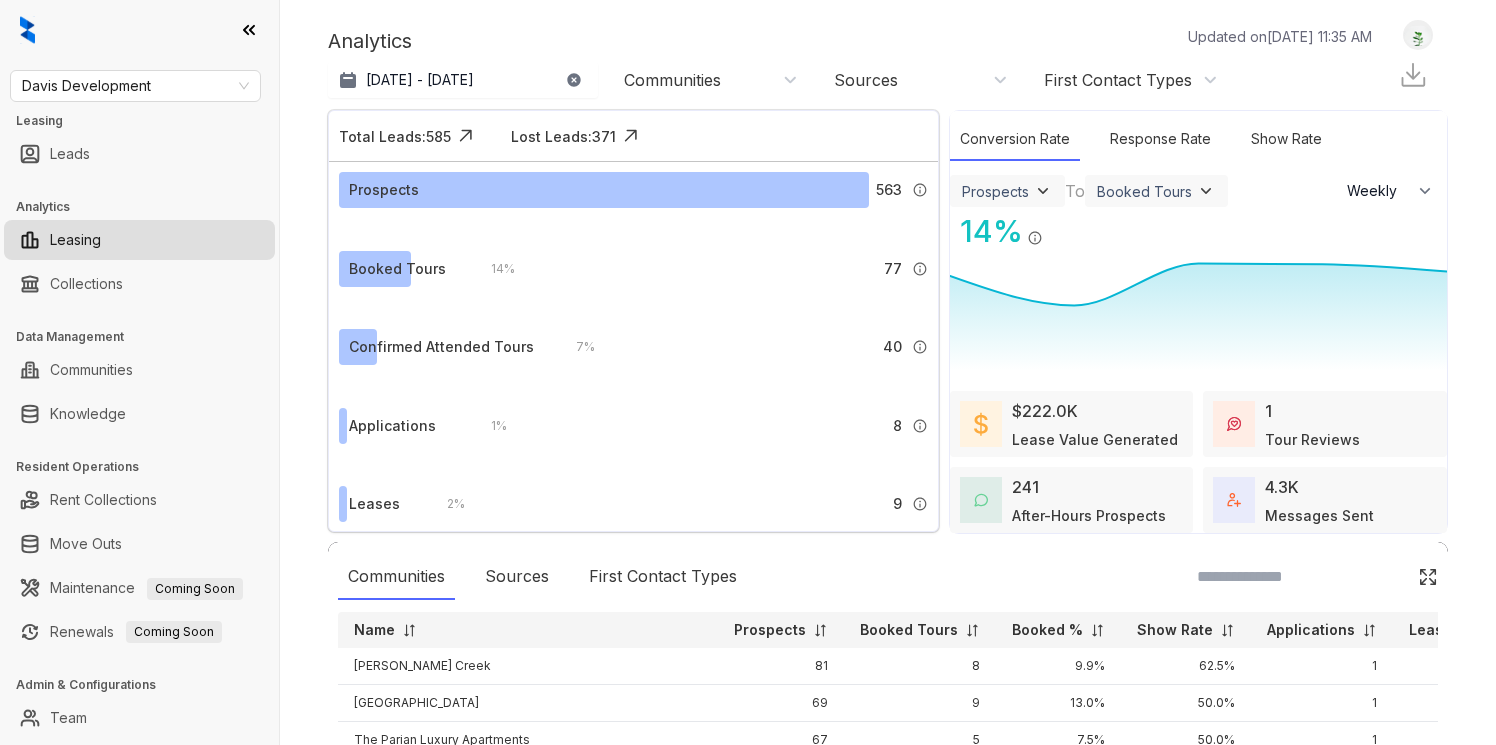 select on "******" 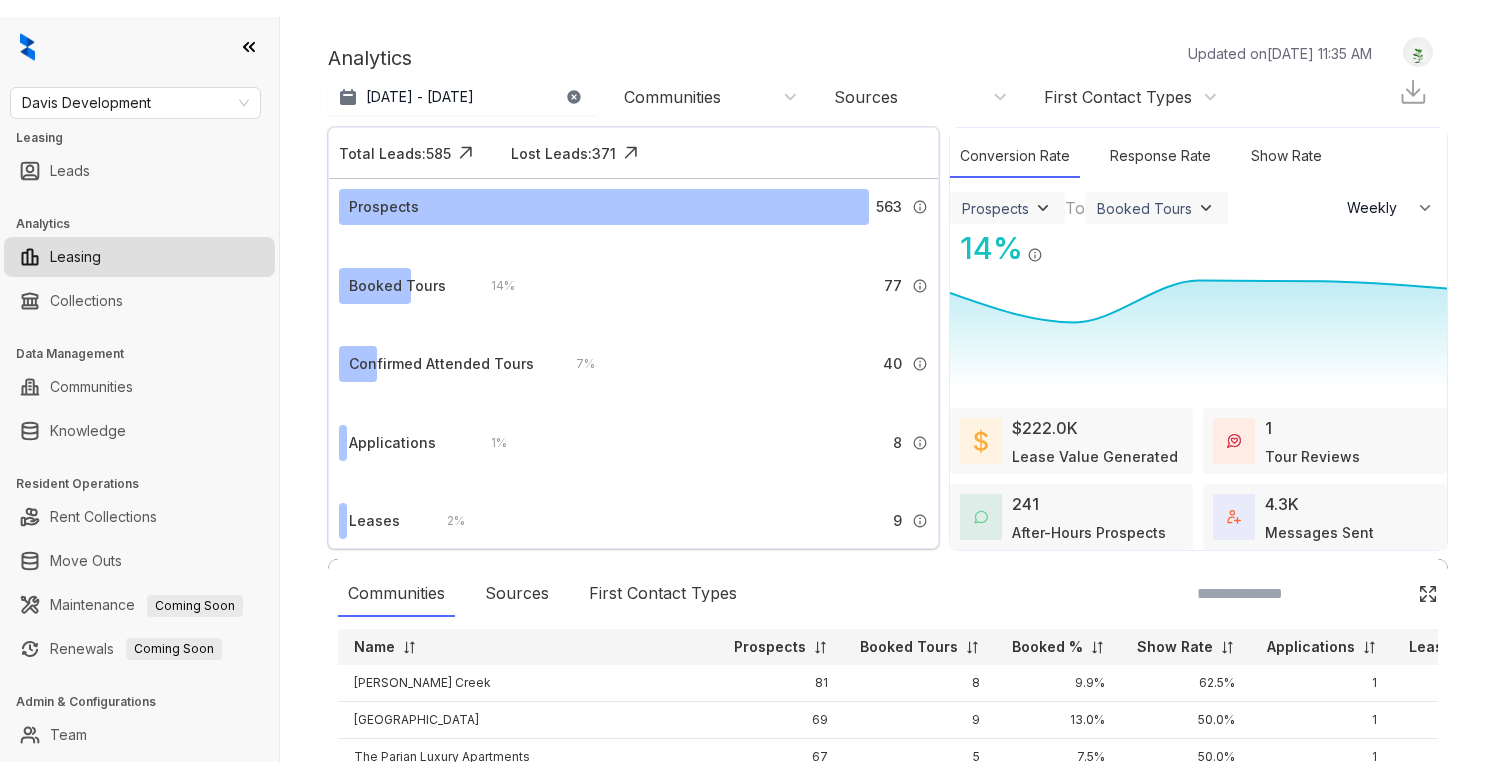 scroll, scrollTop: 0, scrollLeft: 0, axis: both 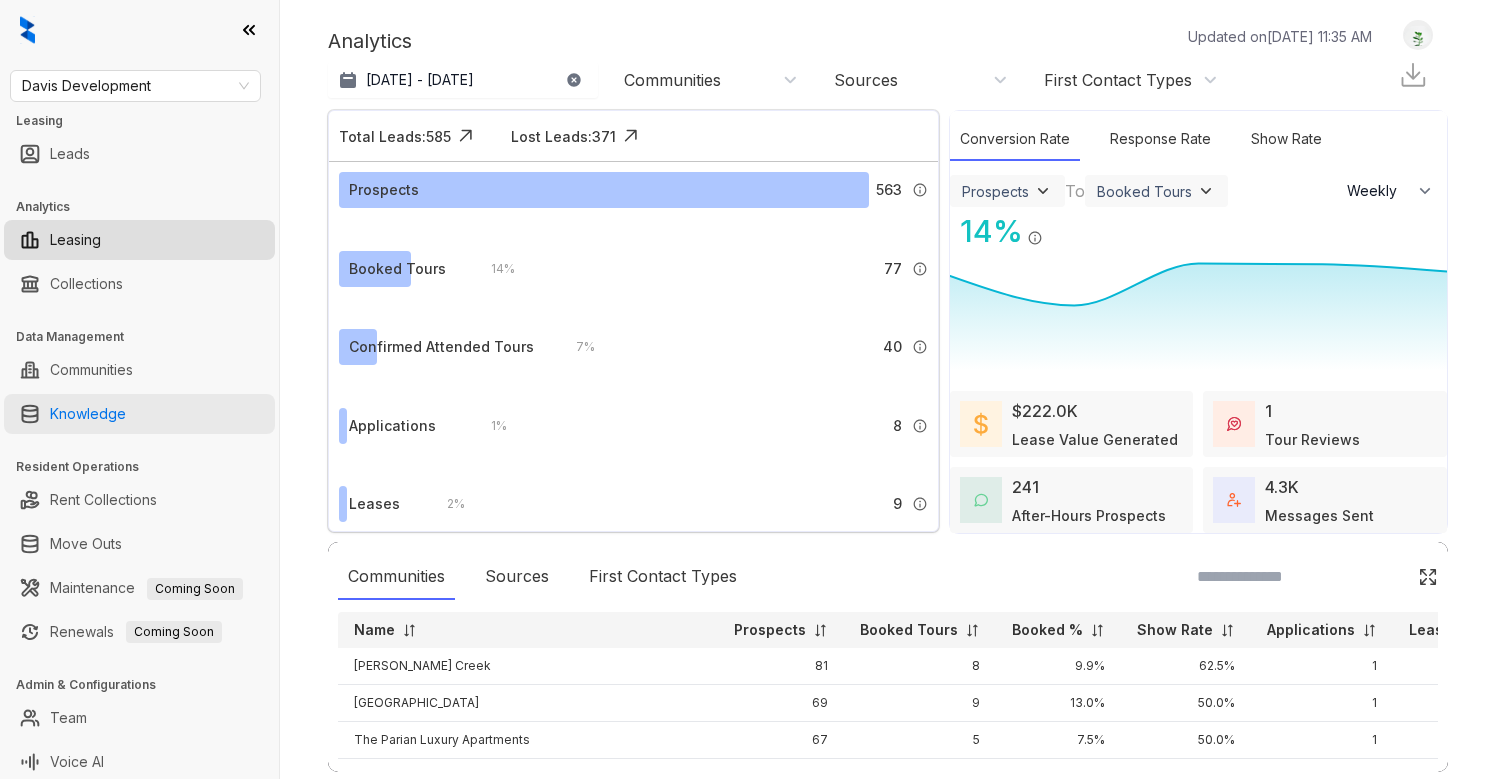 click on "Knowledge" at bounding box center (88, 414) 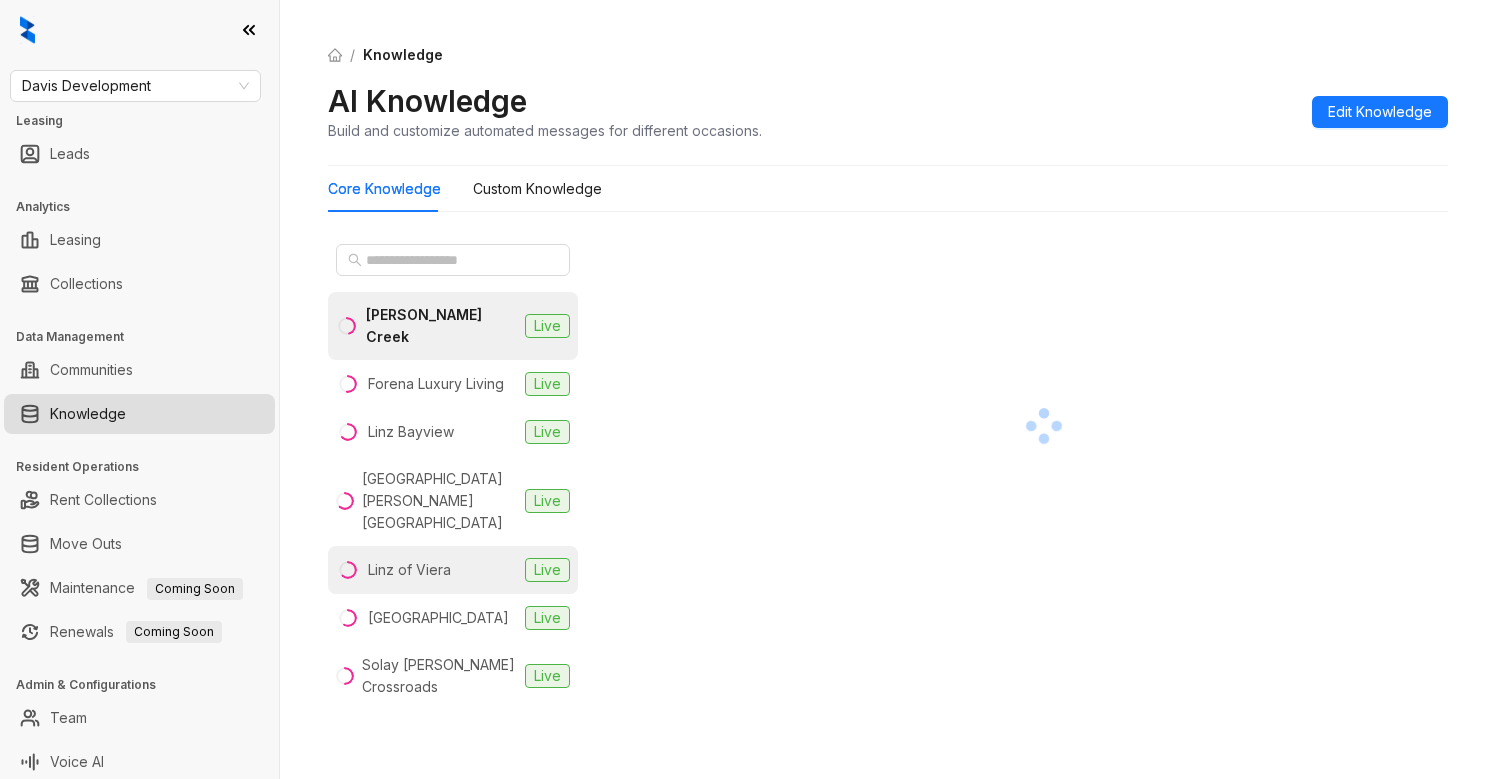 click on "Linz of Viera" at bounding box center (409, 570) 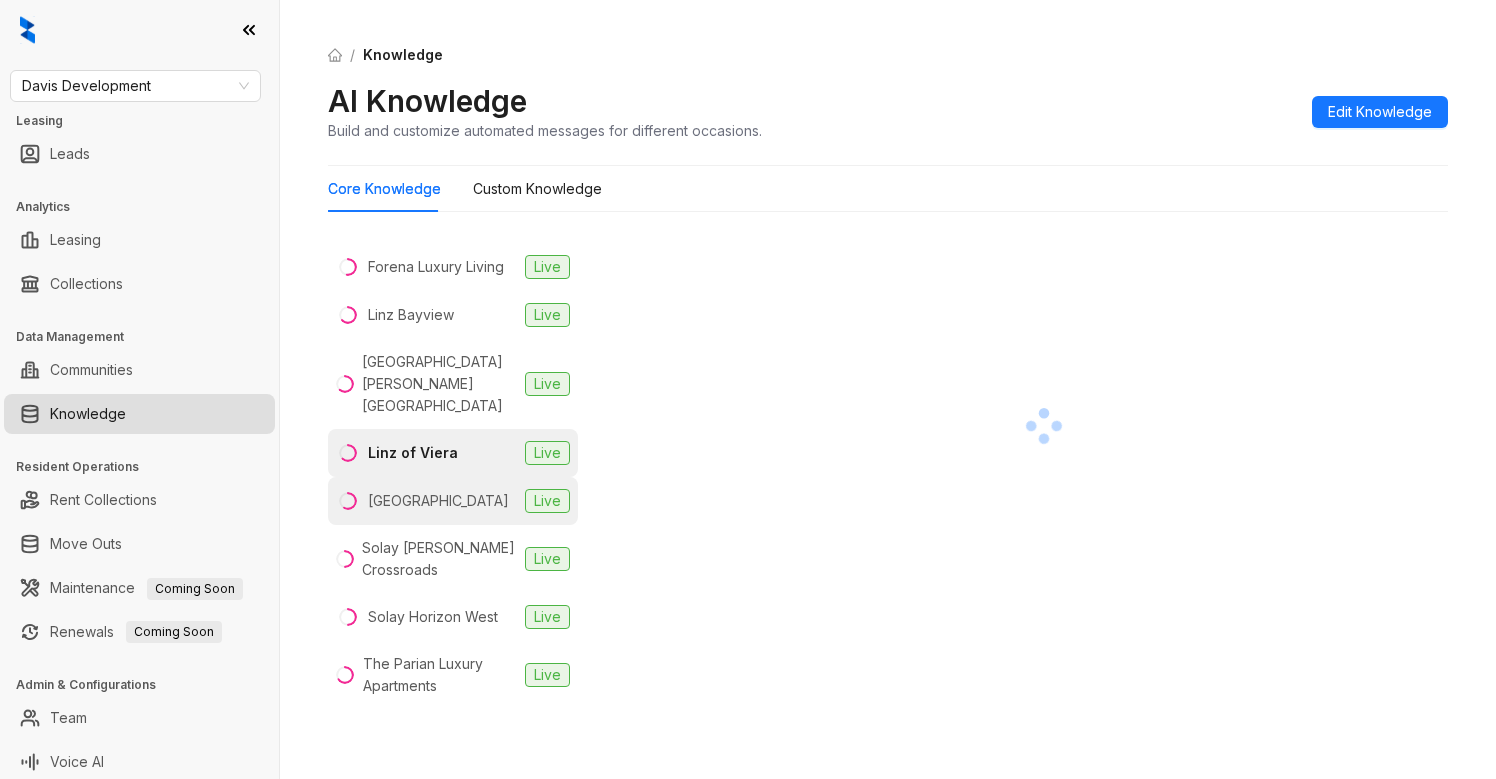 scroll, scrollTop: 116, scrollLeft: 0, axis: vertical 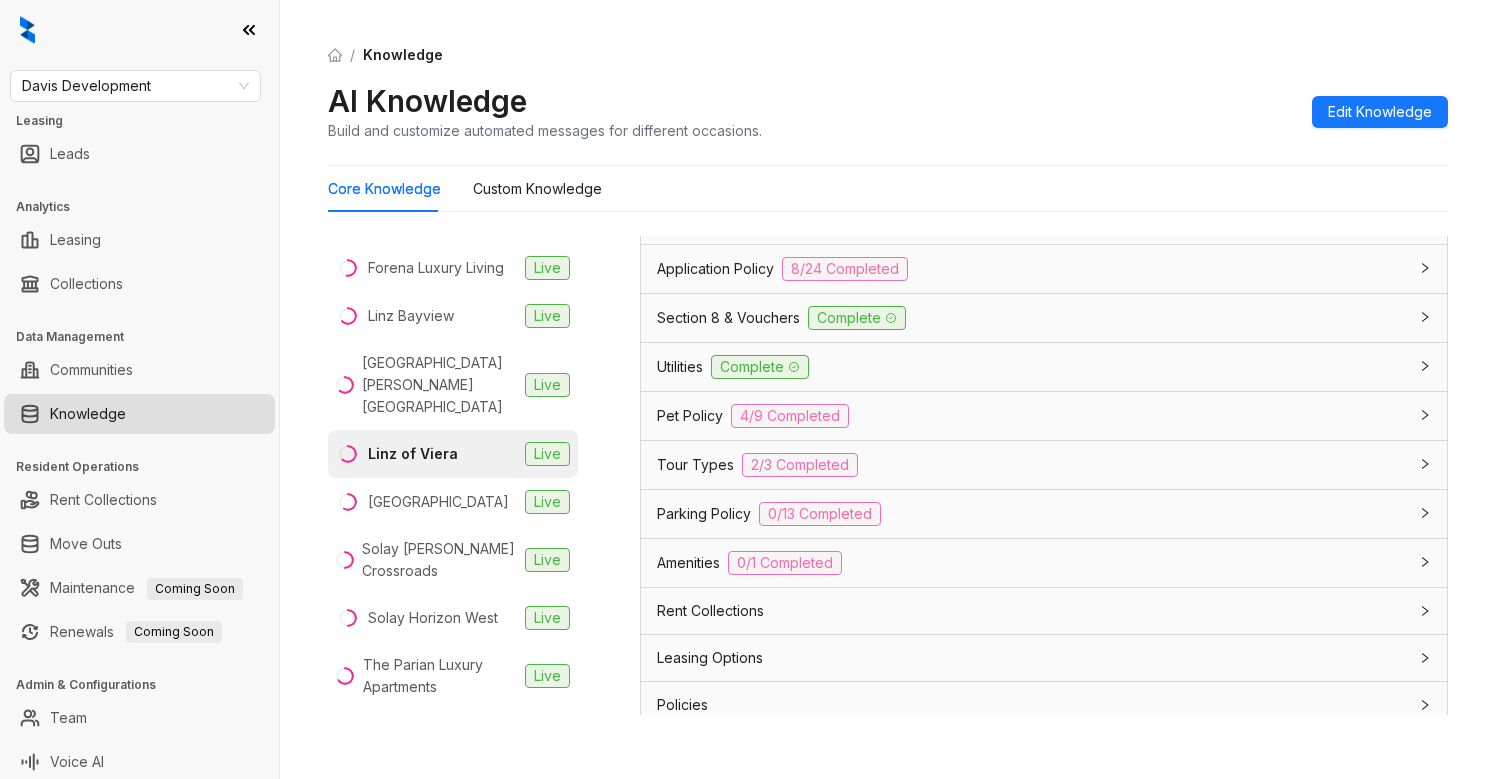 click on "Tour Types 2/3 Completed" at bounding box center (1032, 465) 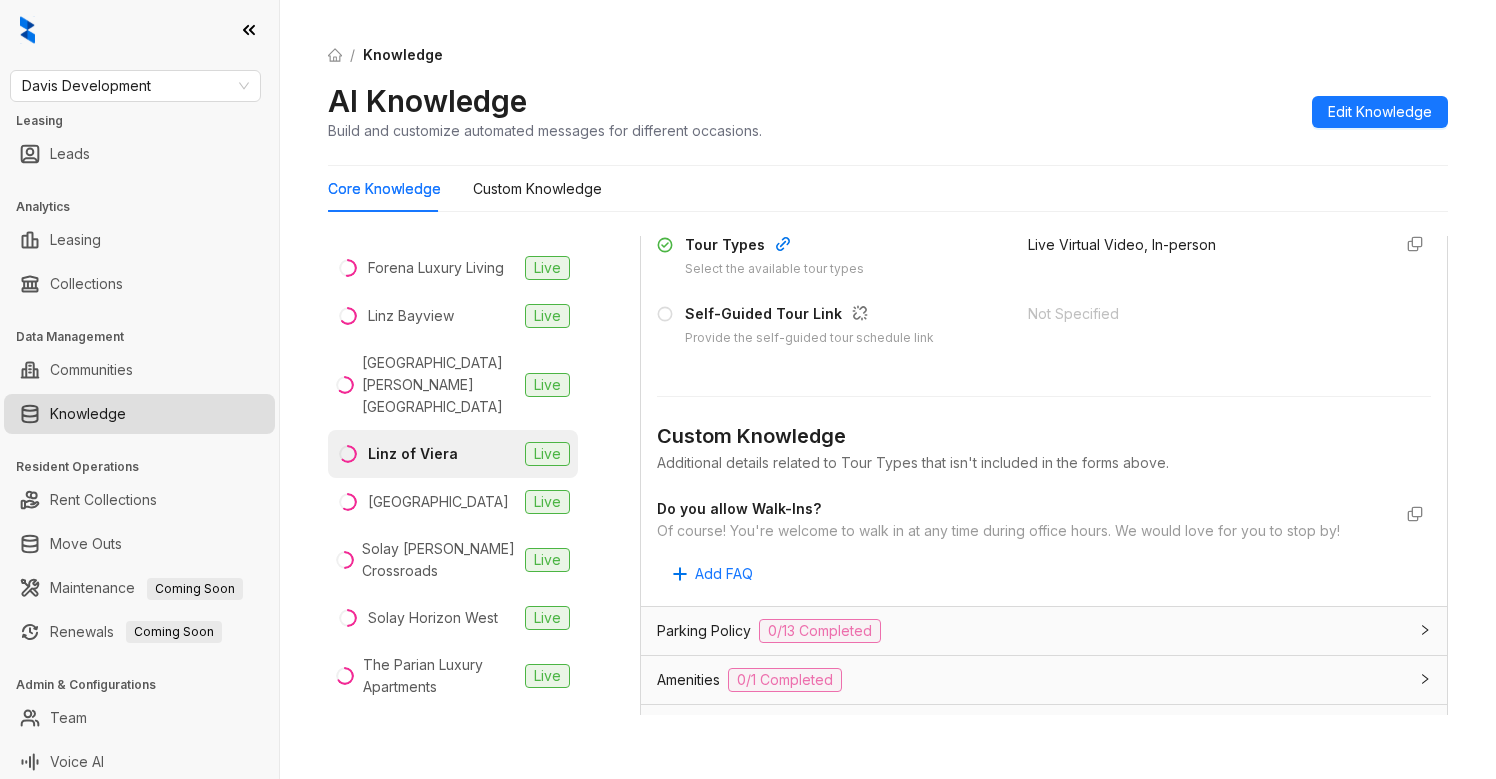 scroll, scrollTop: 2160, scrollLeft: 0, axis: vertical 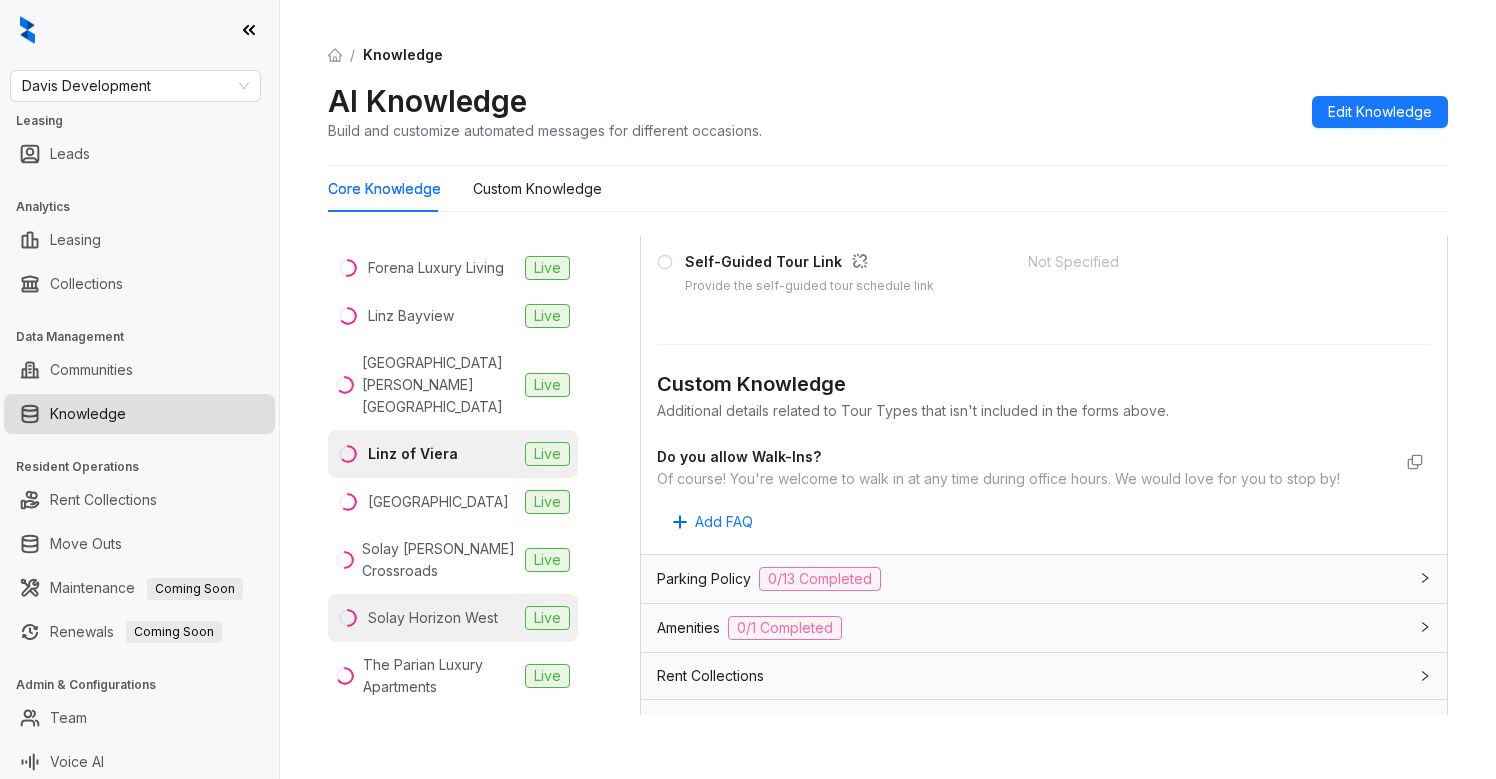 click on "Solay Horizon West Live" at bounding box center [453, 618] 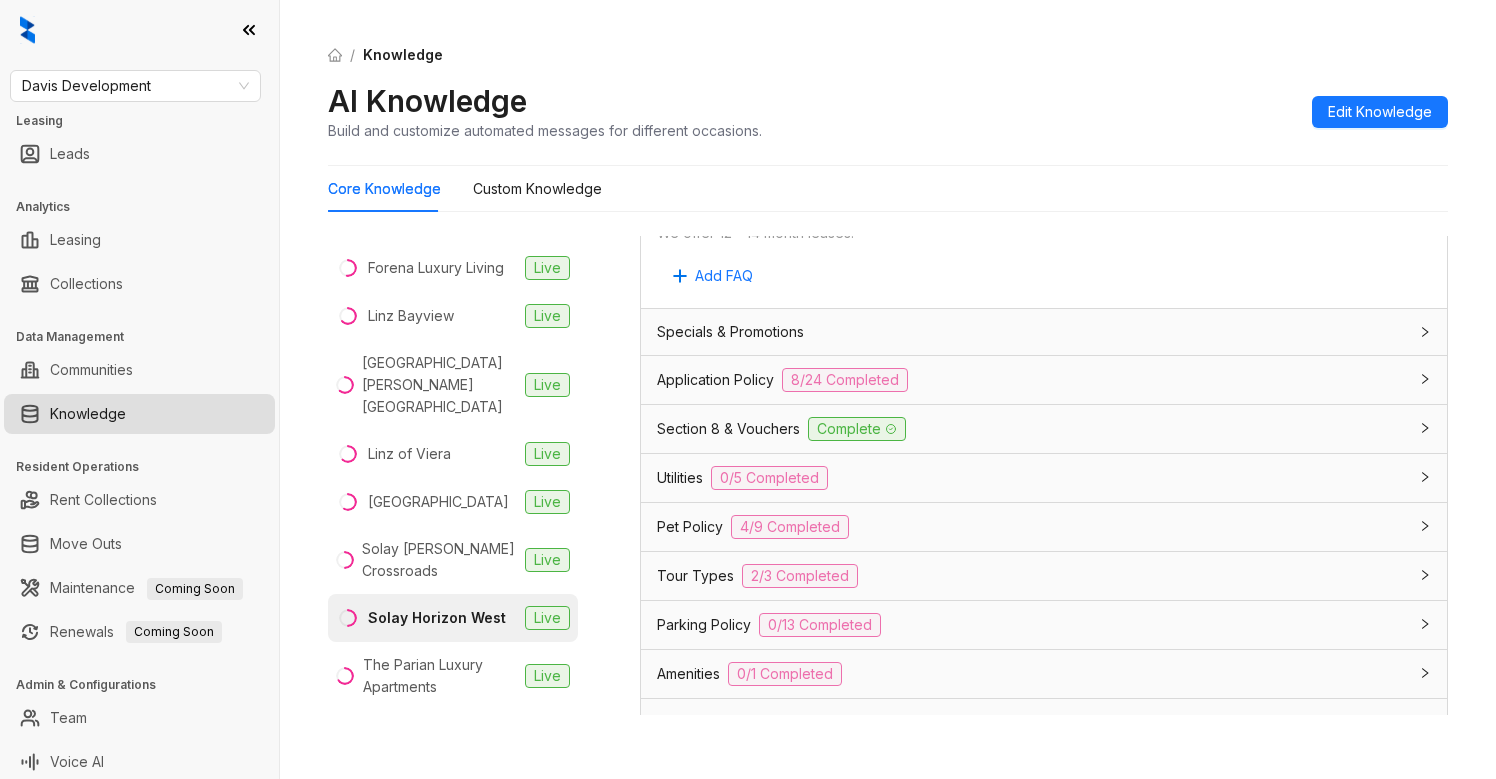 scroll, scrollTop: 1619, scrollLeft: 0, axis: vertical 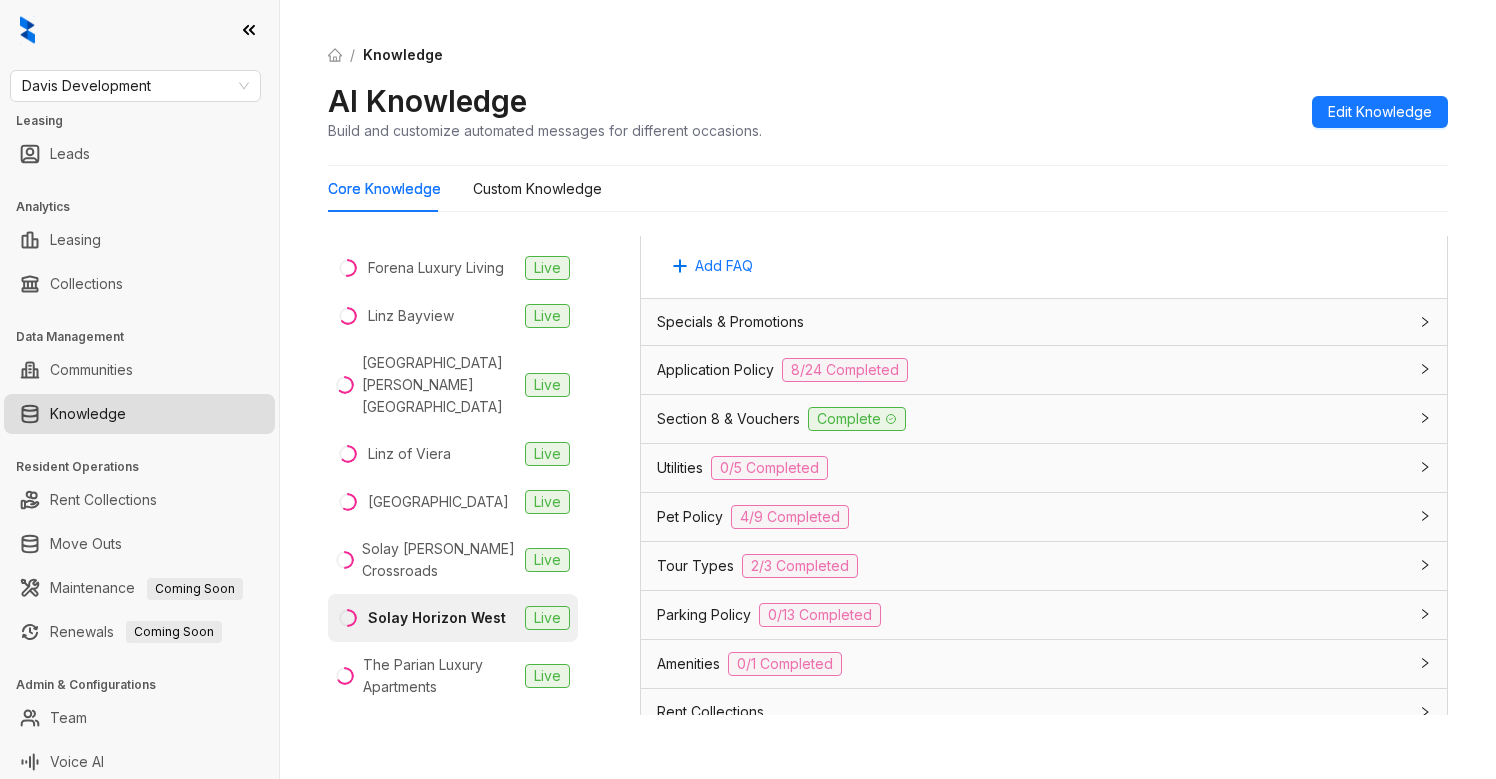 click on "Tour Types" at bounding box center (695, 566) 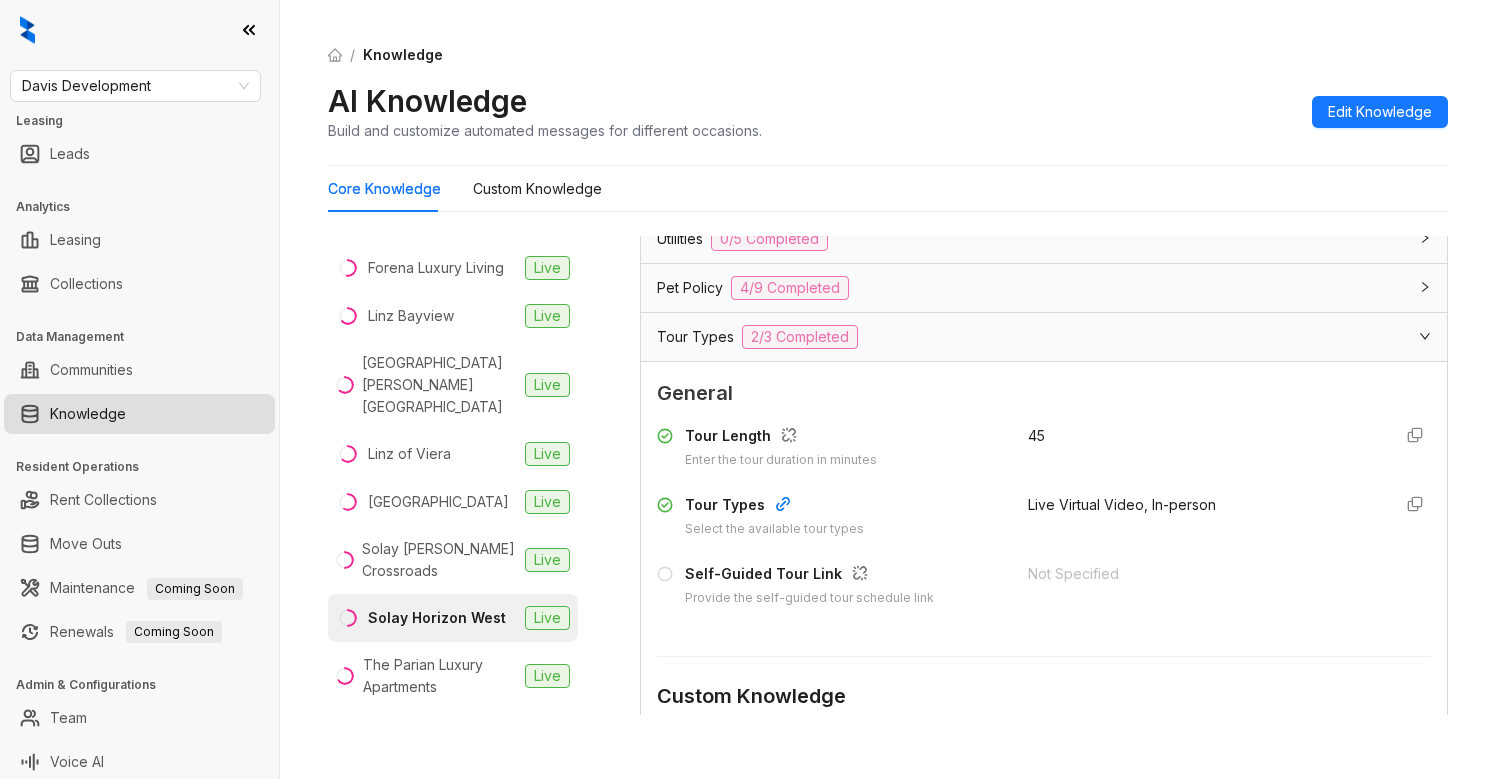 scroll, scrollTop: 1825, scrollLeft: 0, axis: vertical 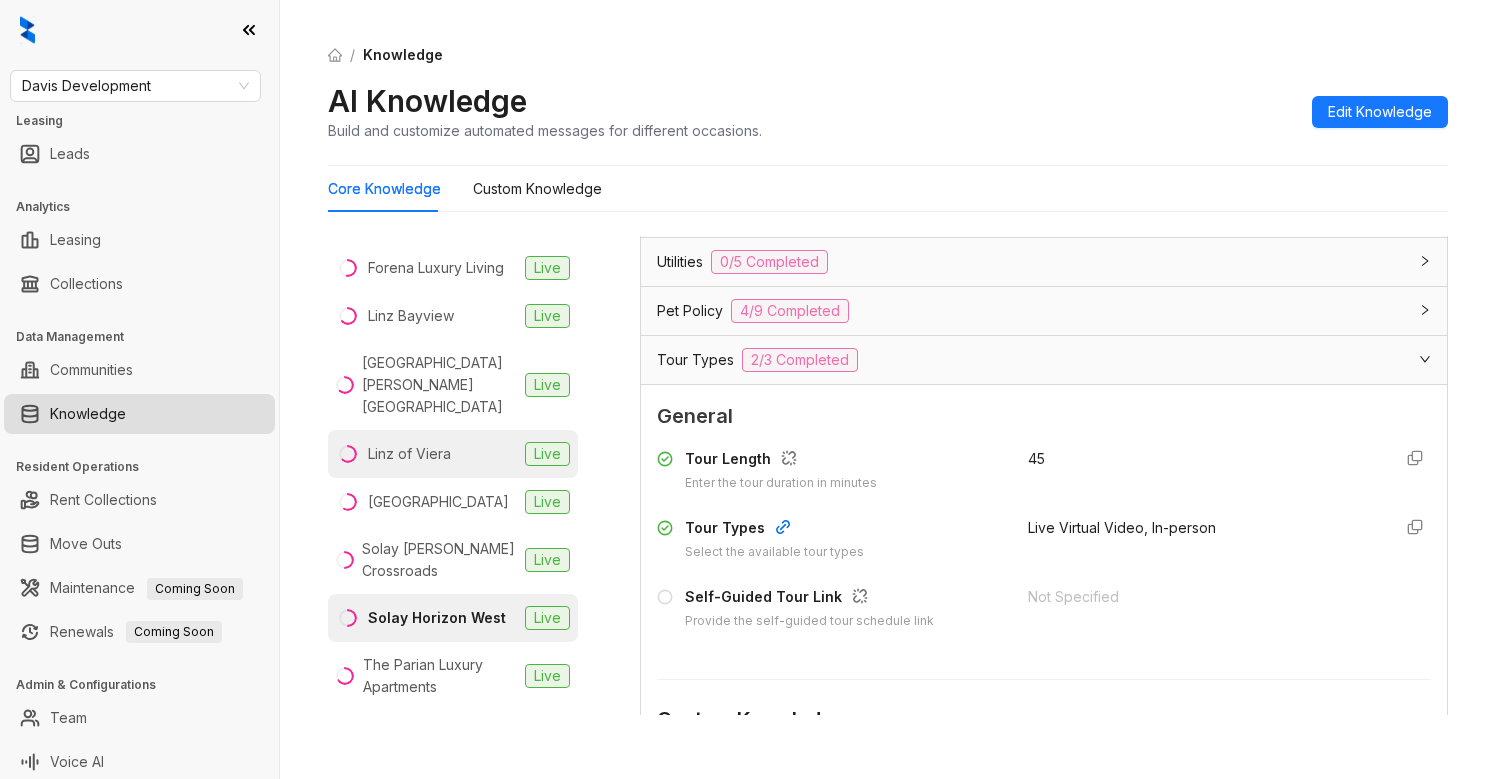 click on "Linz of Viera" at bounding box center [409, 454] 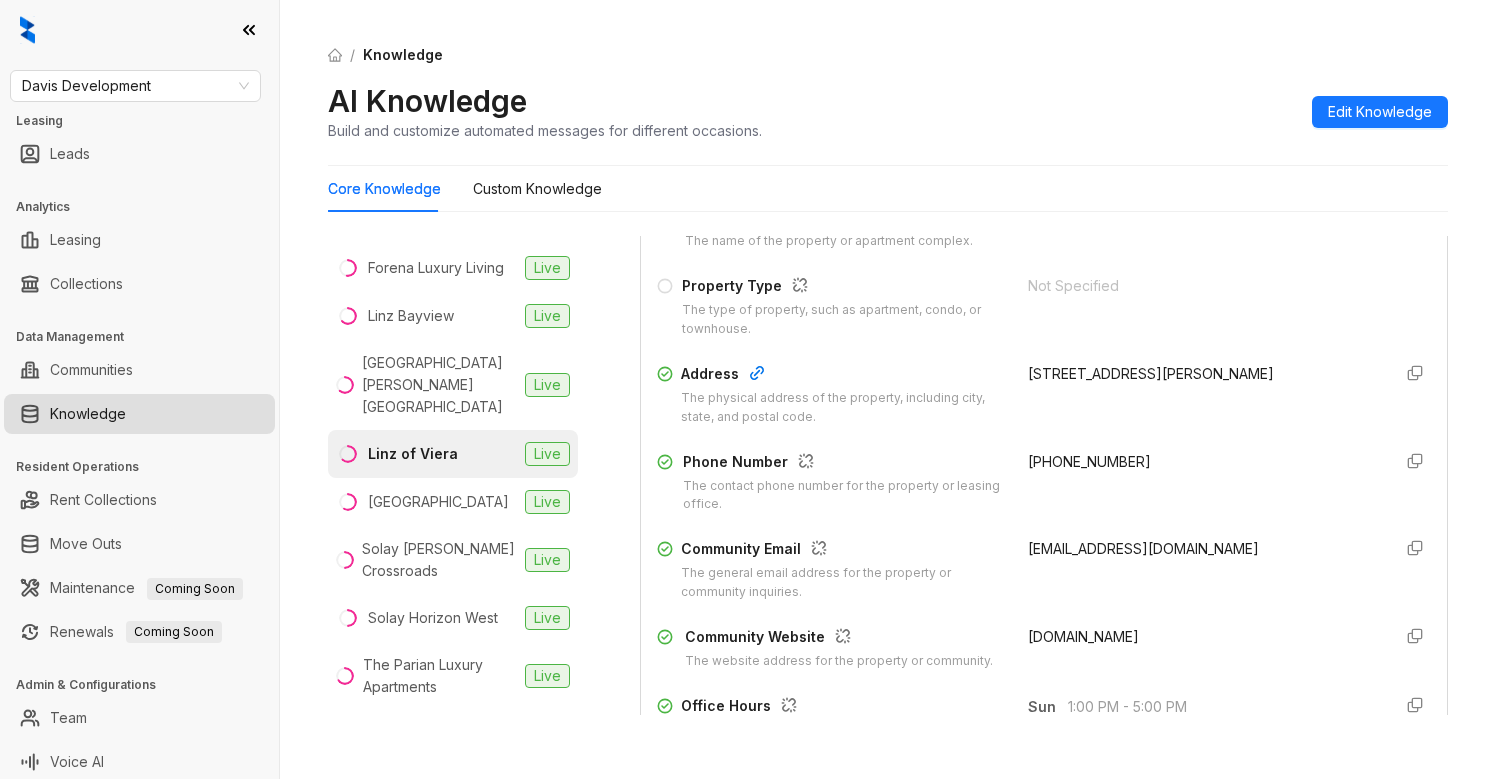 scroll, scrollTop: 266, scrollLeft: 0, axis: vertical 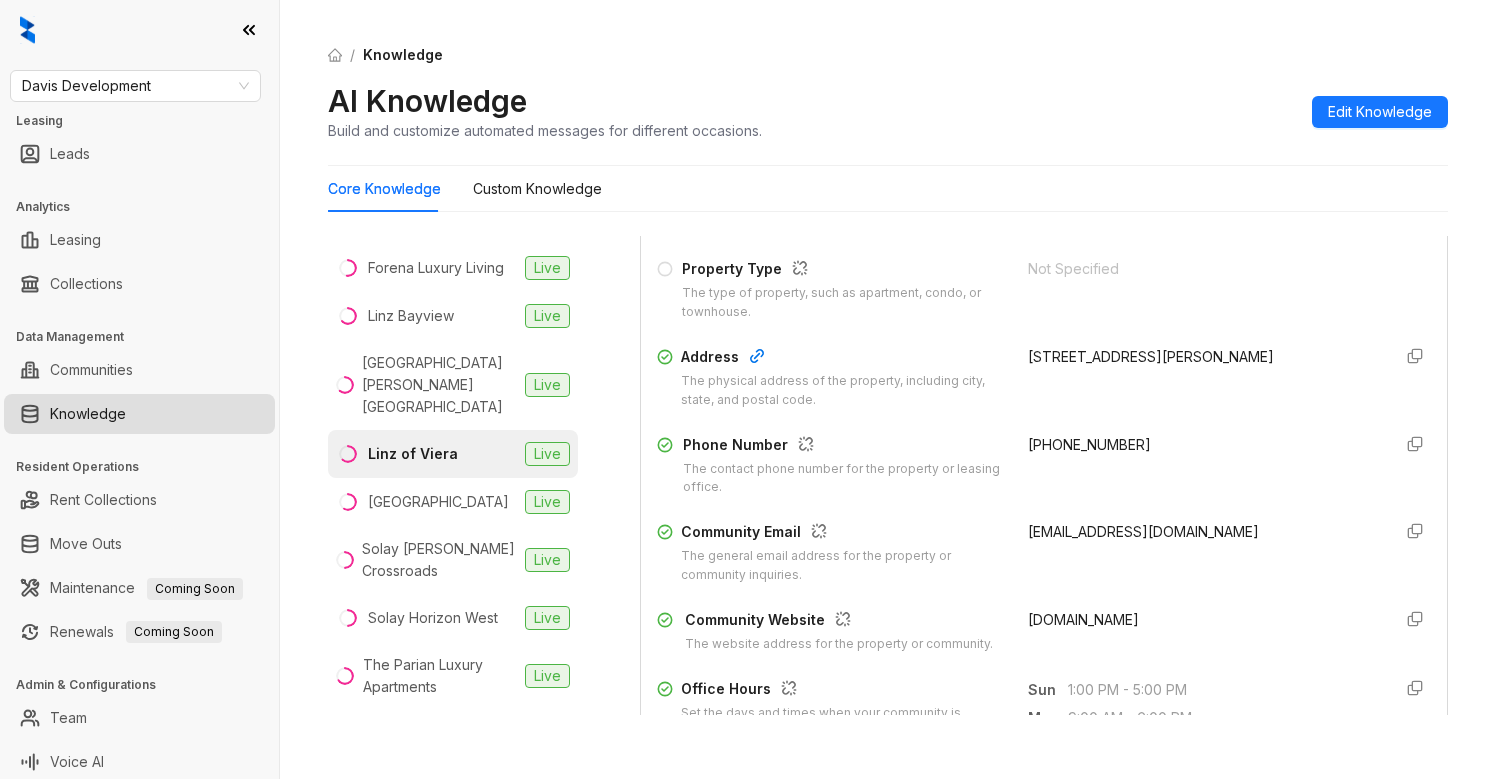 drag, startPoint x: 1178, startPoint y: 621, endPoint x: 1027, endPoint y: 614, distance: 151.16217 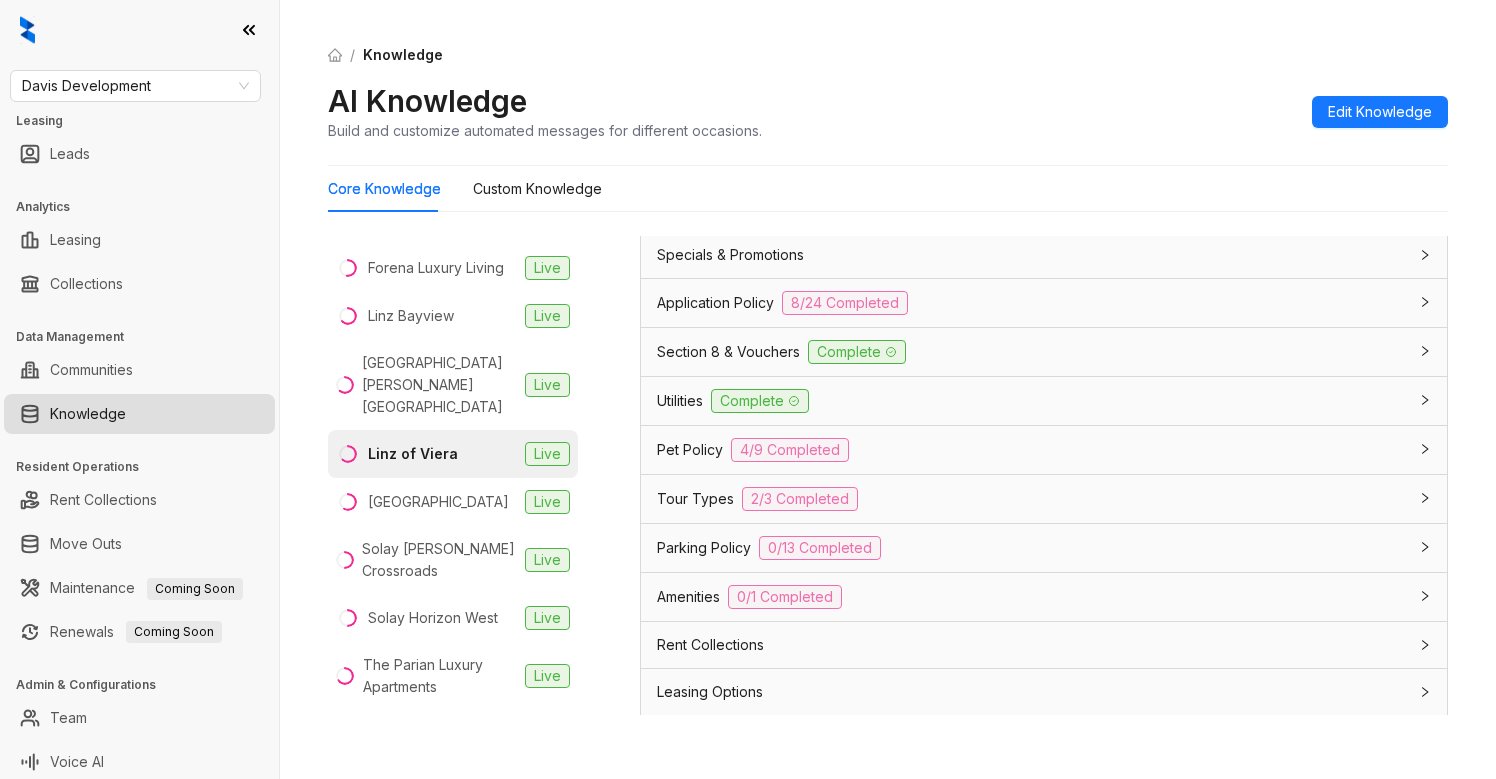 scroll, scrollTop: 1667, scrollLeft: 0, axis: vertical 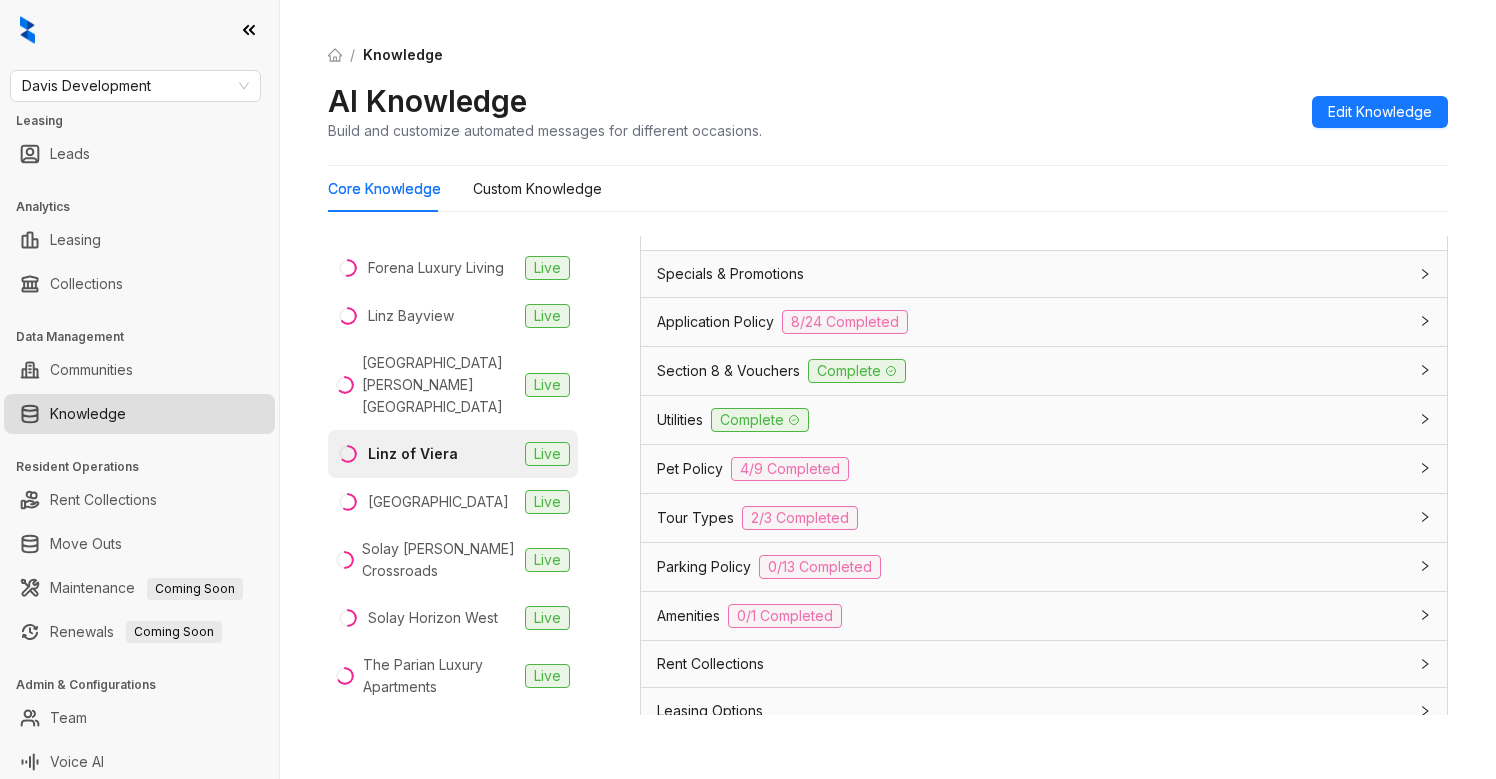 click on "Tour Types 2/3 Completed" at bounding box center [1032, 518] 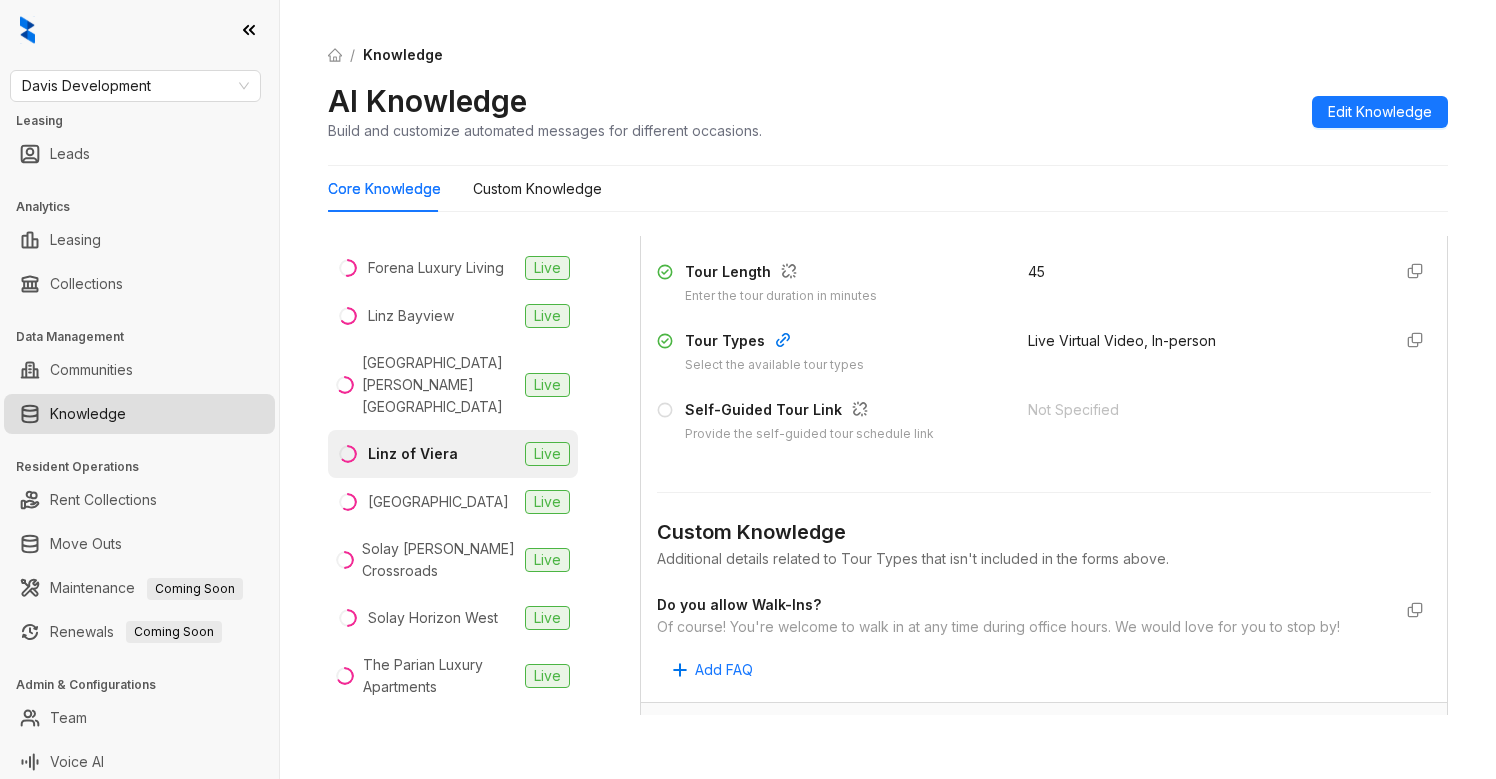 scroll, scrollTop: 2035, scrollLeft: 0, axis: vertical 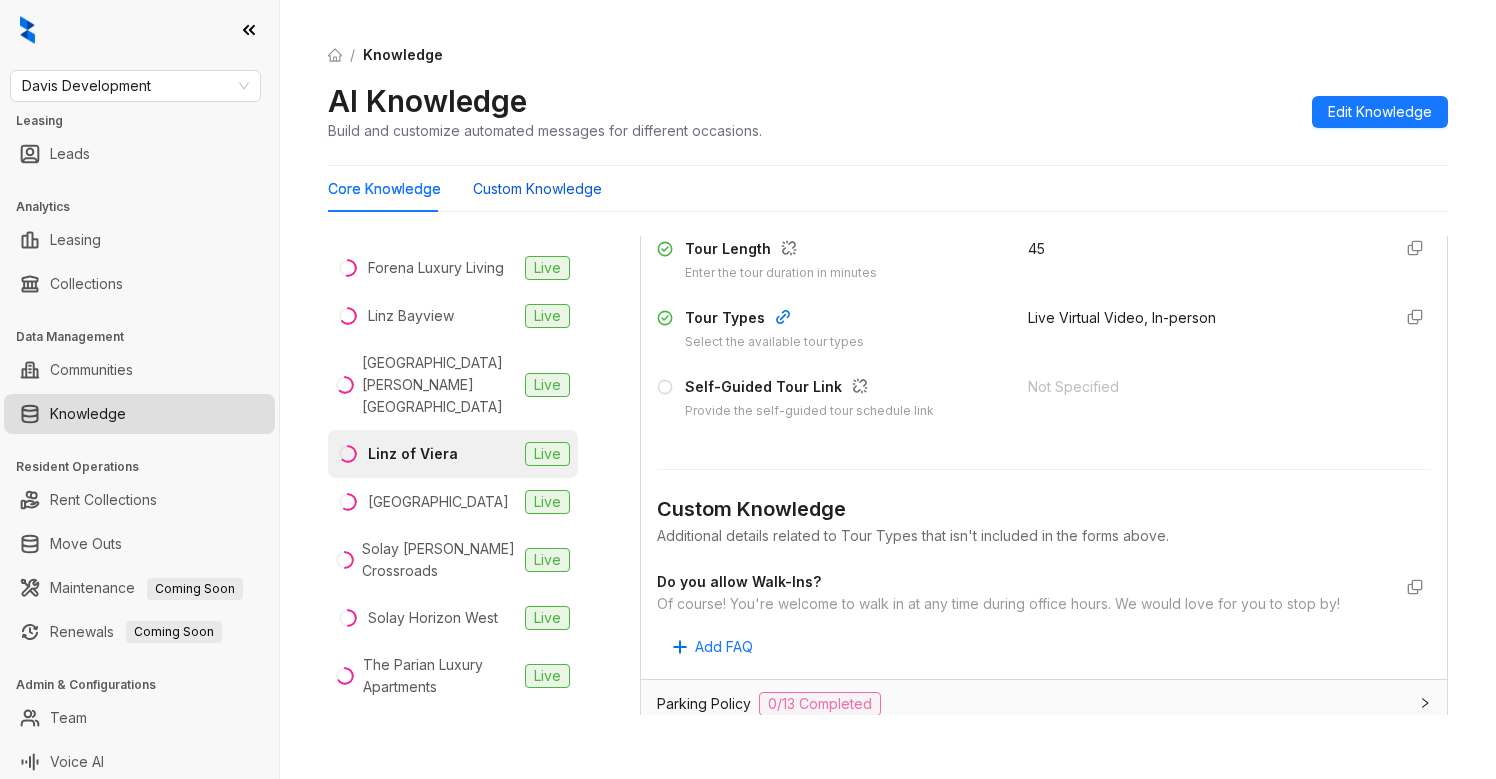 click on "Custom Knowledge" at bounding box center (537, 189) 